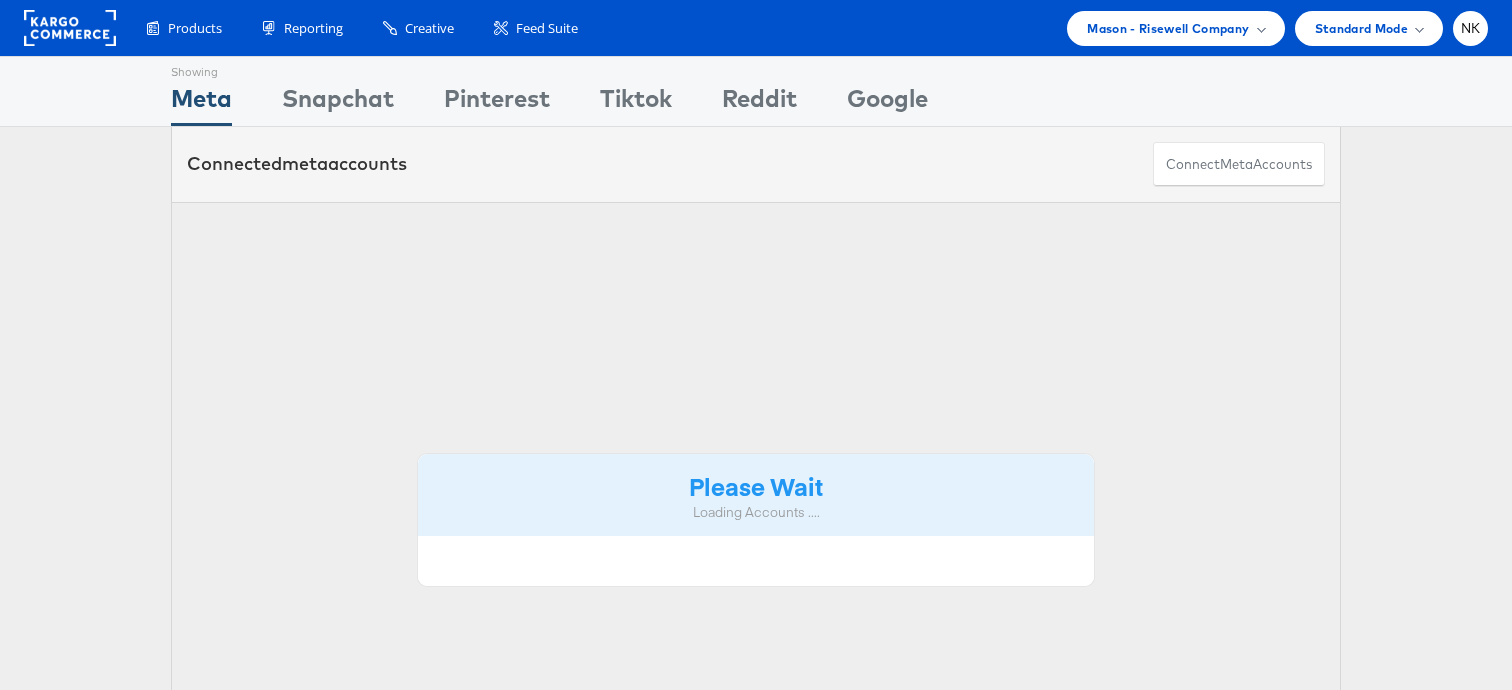 scroll, scrollTop: 0, scrollLeft: 0, axis: both 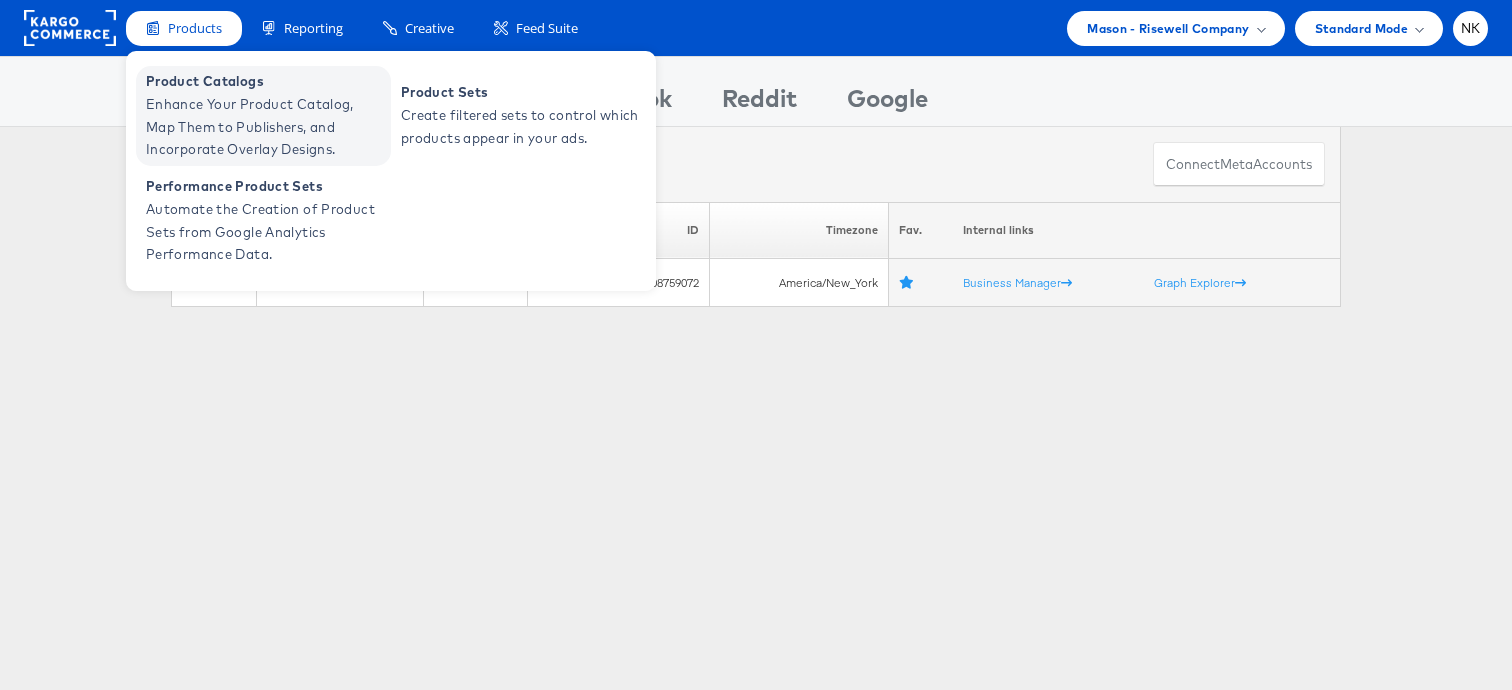 click on "Product Catalogs" at bounding box center [266, 81] 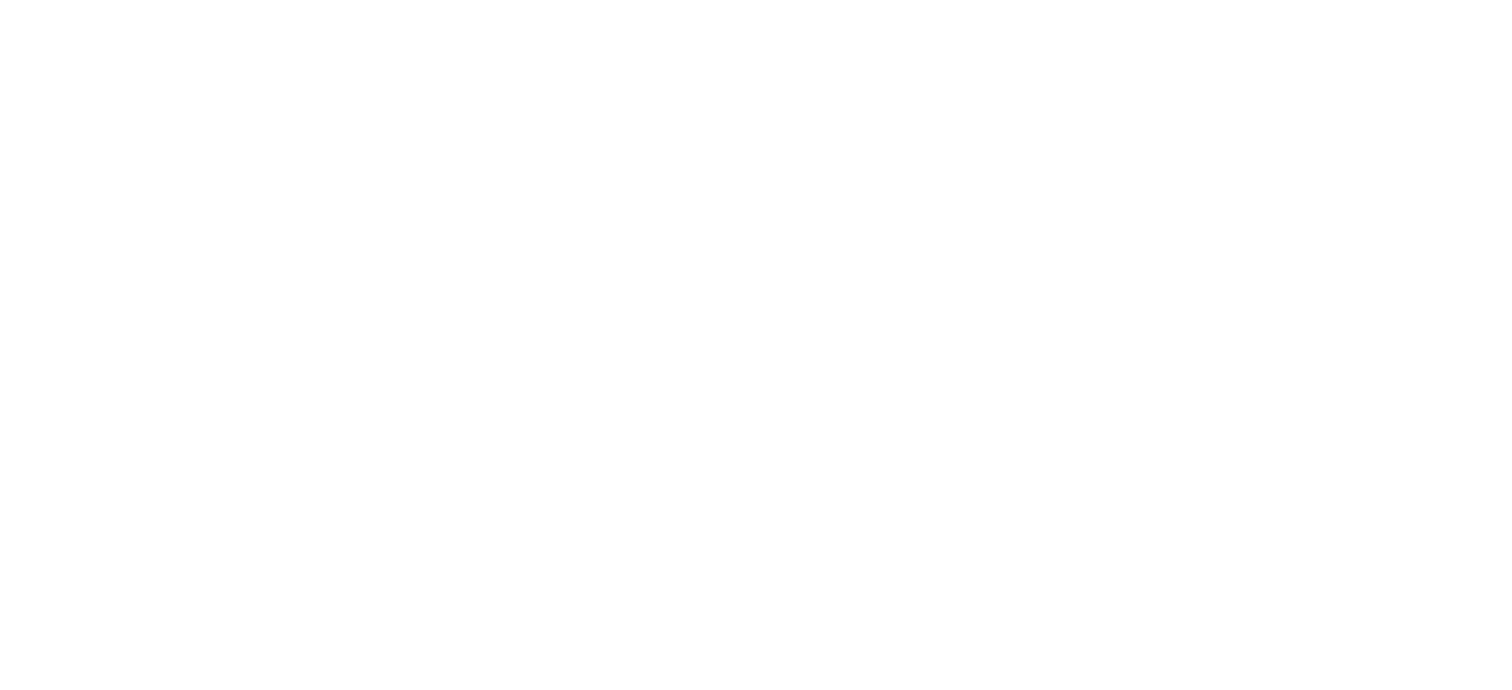 scroll, scrollTop: 0, scrollLeft: 0, axis: both 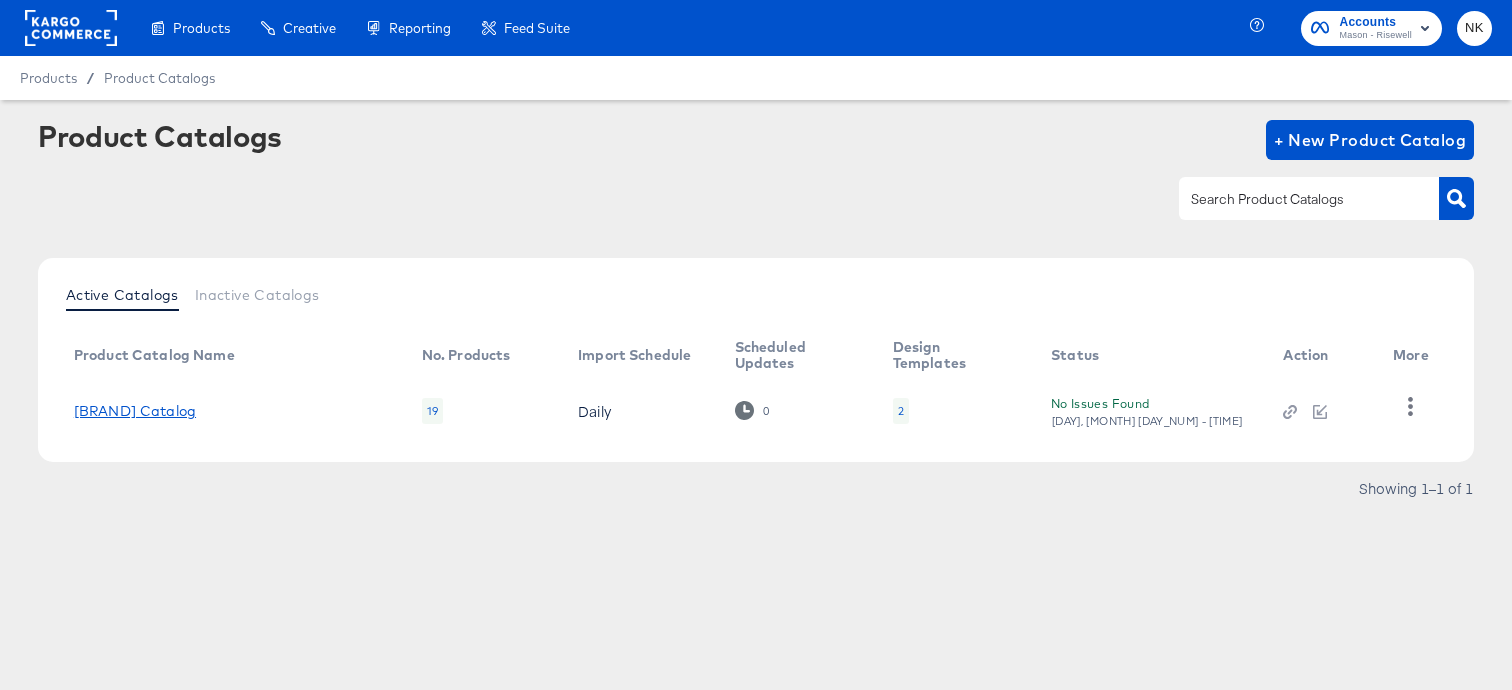 click on "RiseWell Catalog" at bounding box center [135, 411] 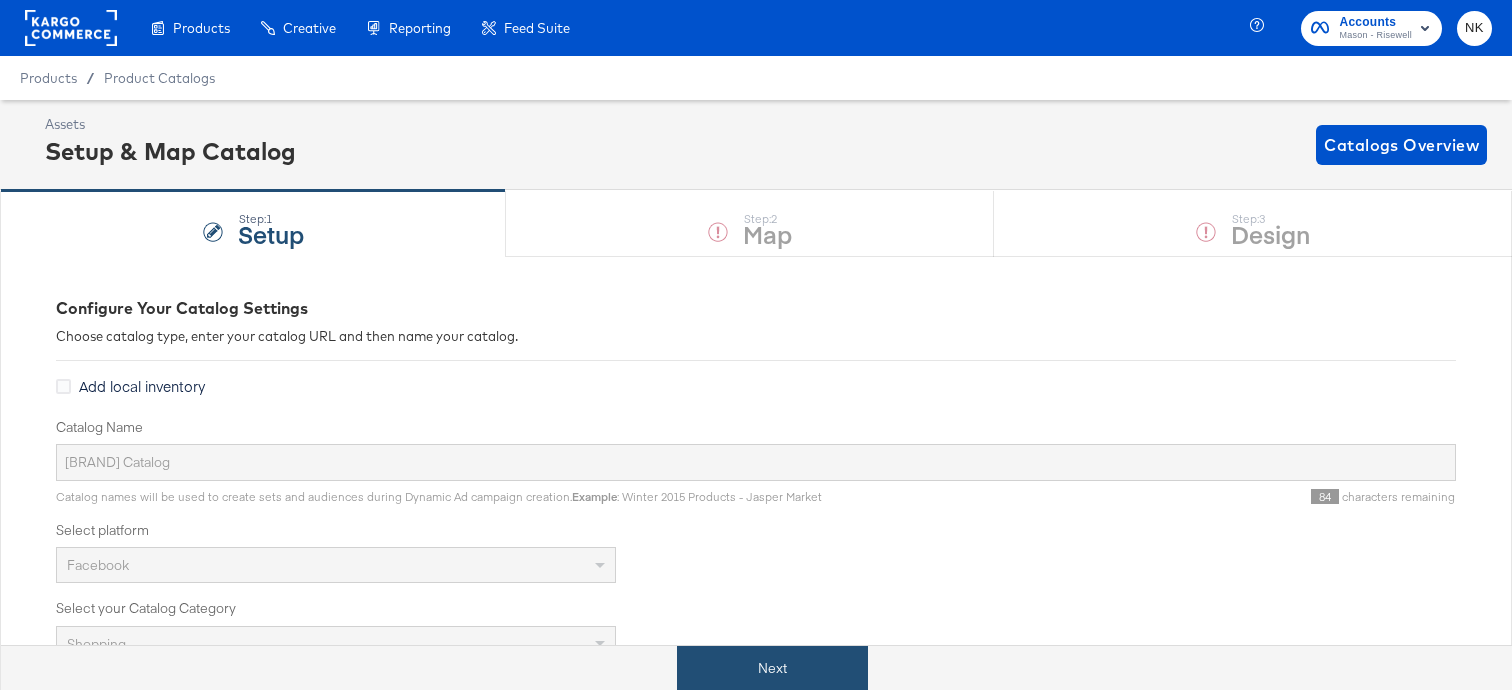 click on "Next" at bounding box center [772, 668] 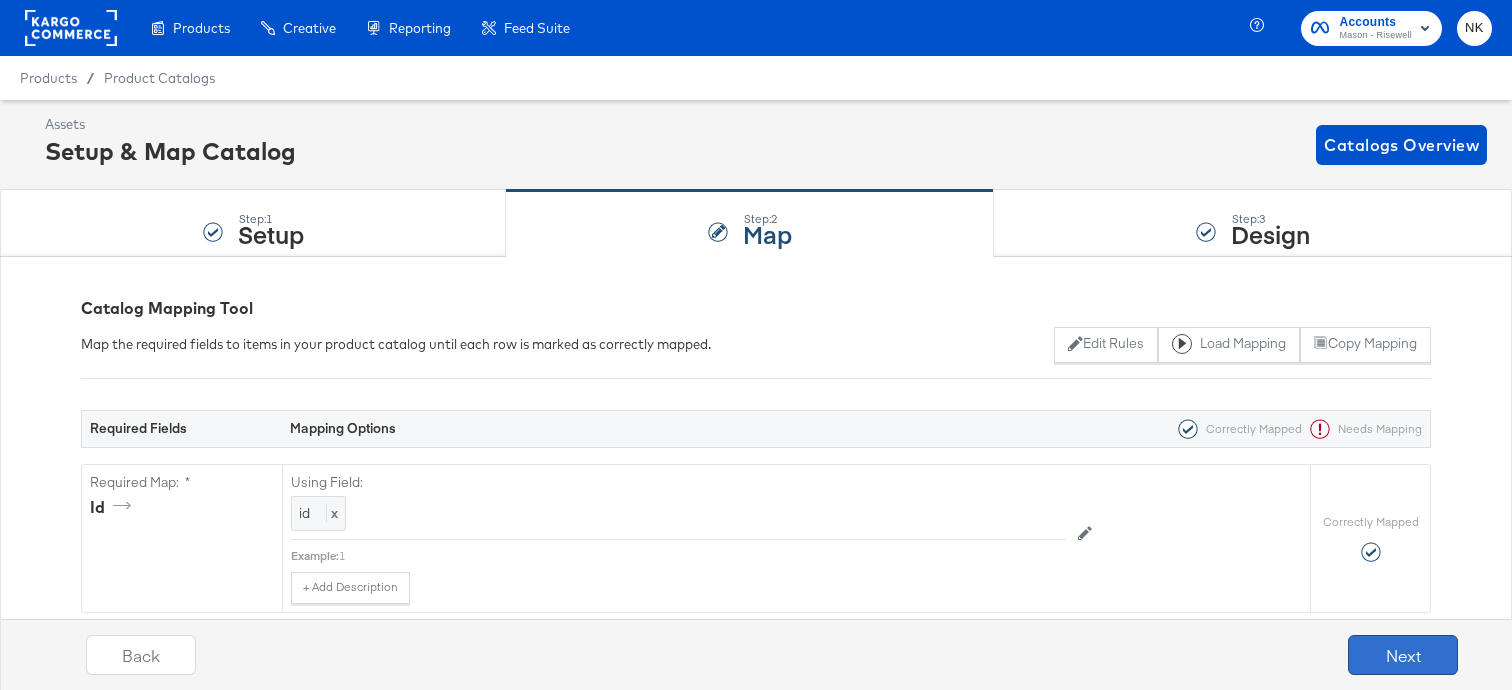 click on "Next" at bounding box center [1403, 655] 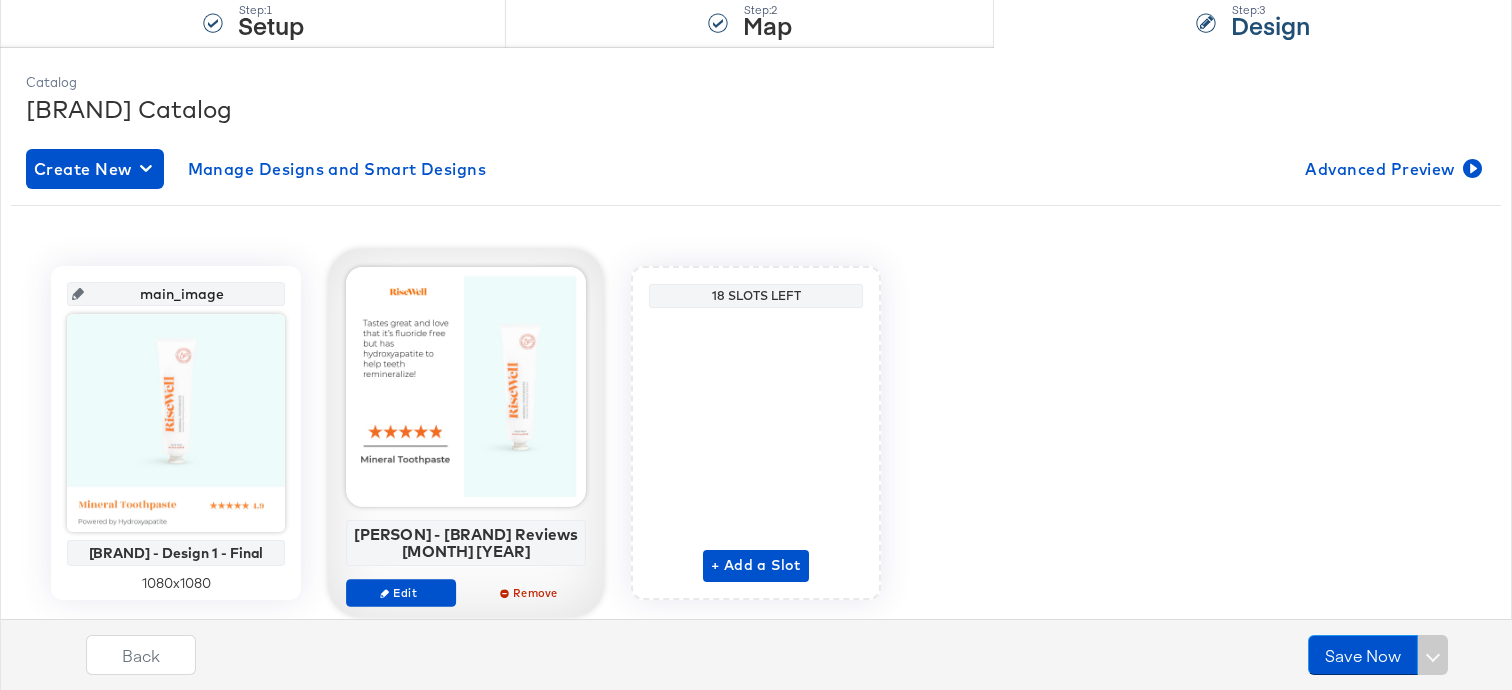 scroll, scrollTop: 216, scrollLeft: 0, axis: vertical 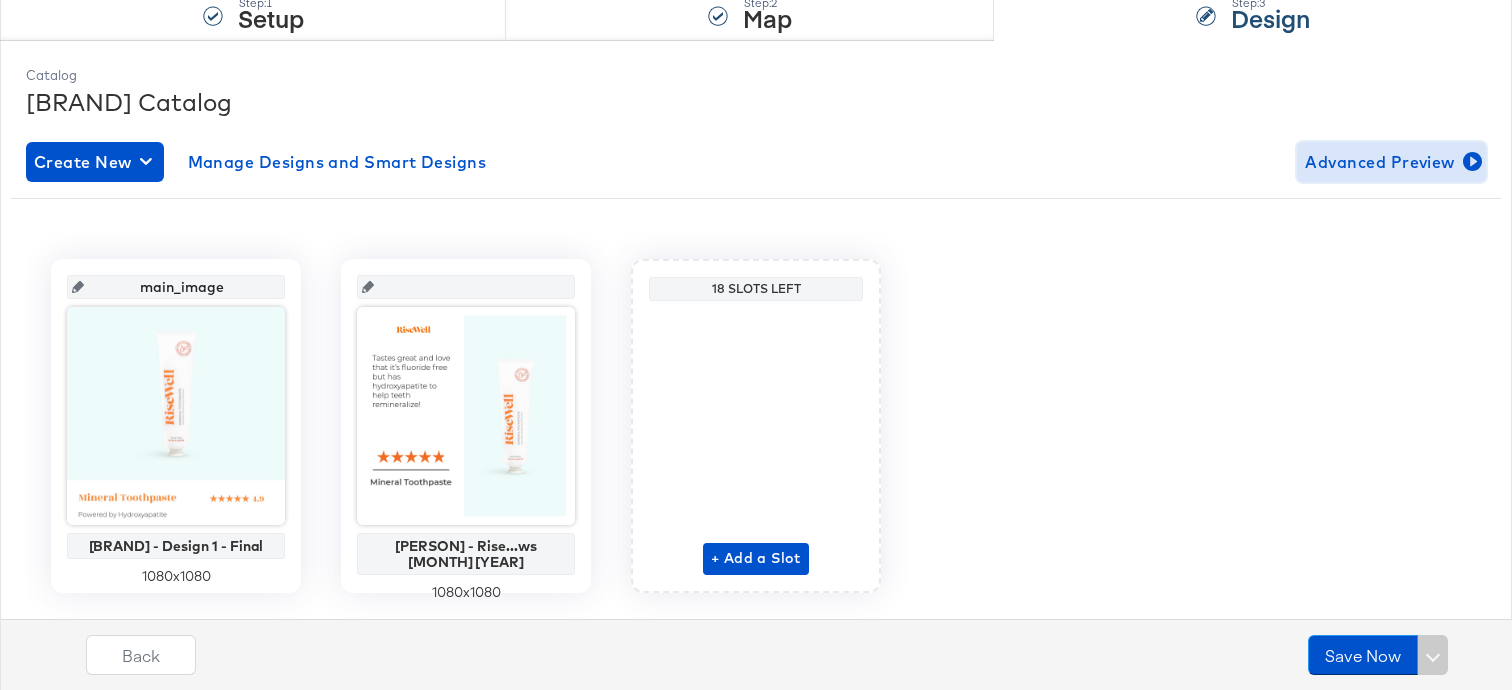 click on "Advanced Preview" at bounding box center (1391, 162) 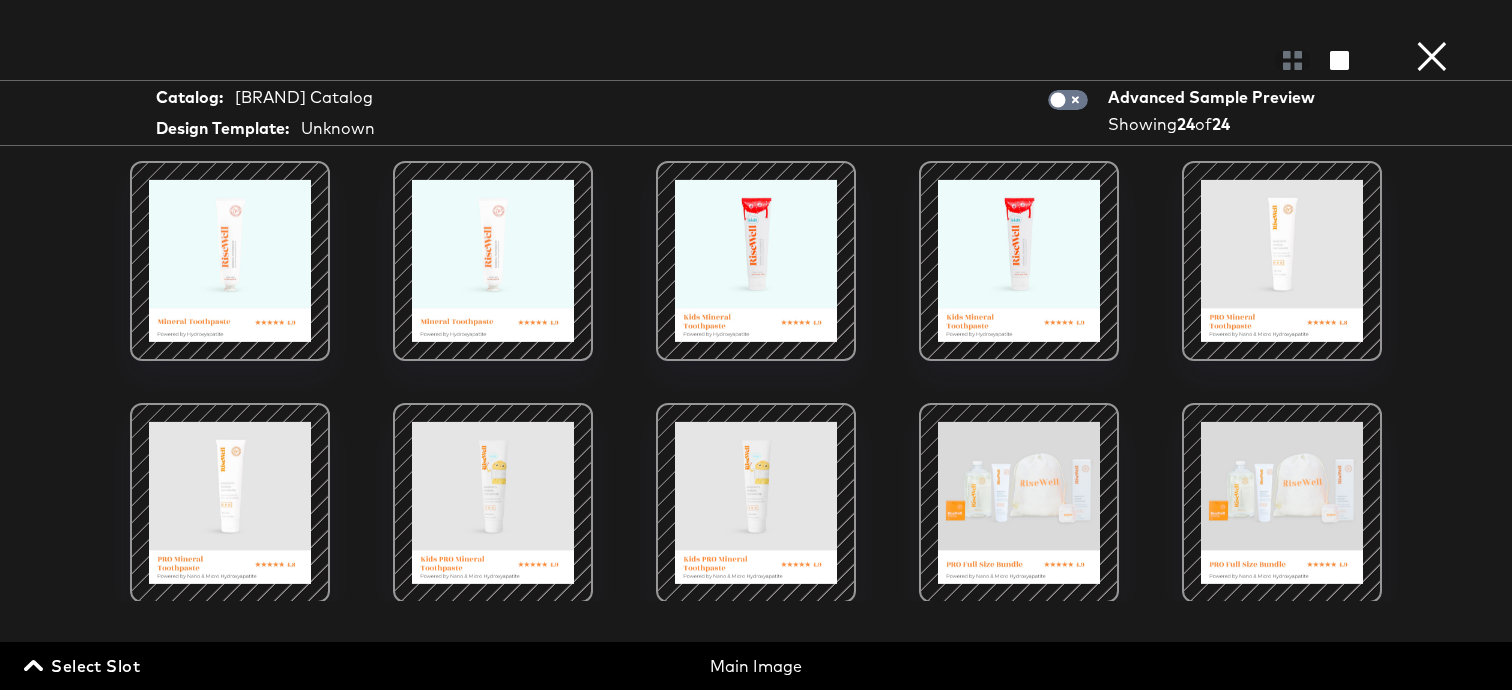 click on "×" at bounding box center [1432, 20] 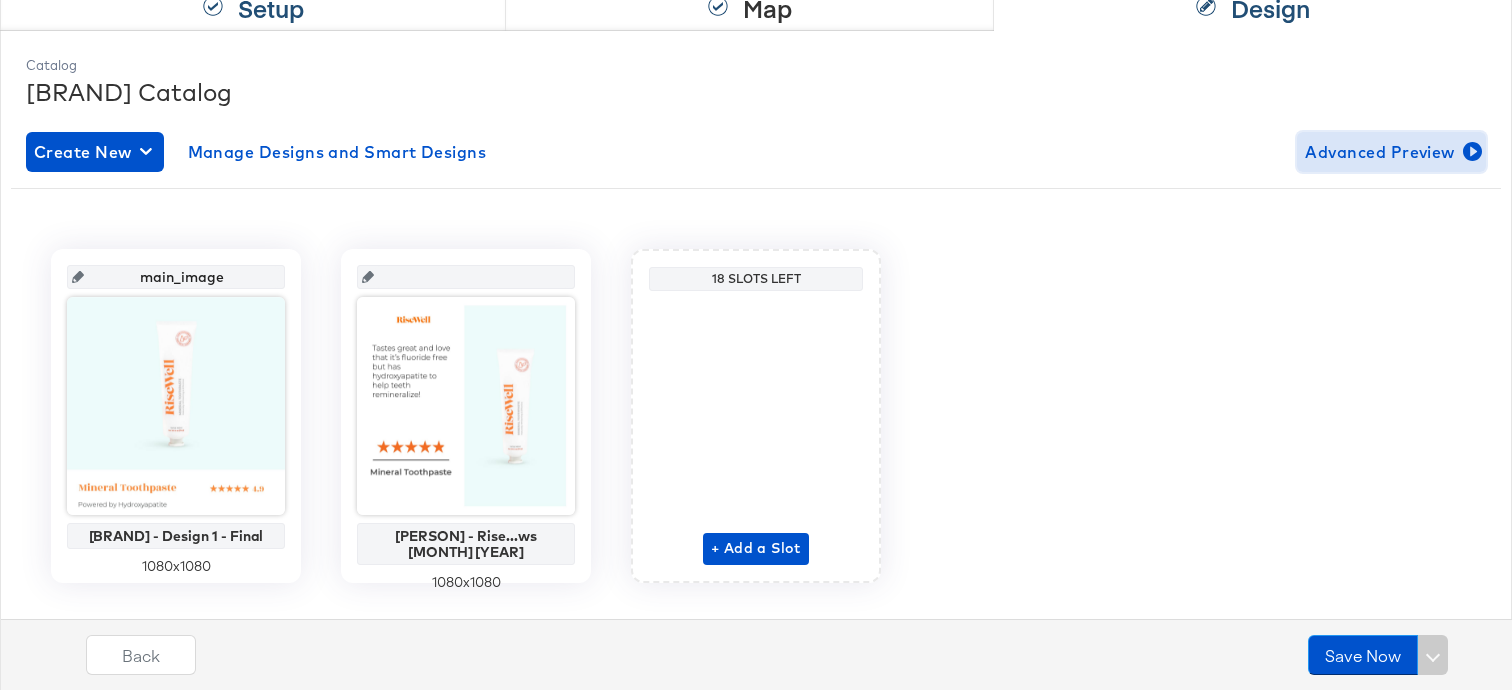 scroll, scrollTop: 228, scrollLeft: 0, axis: vertical 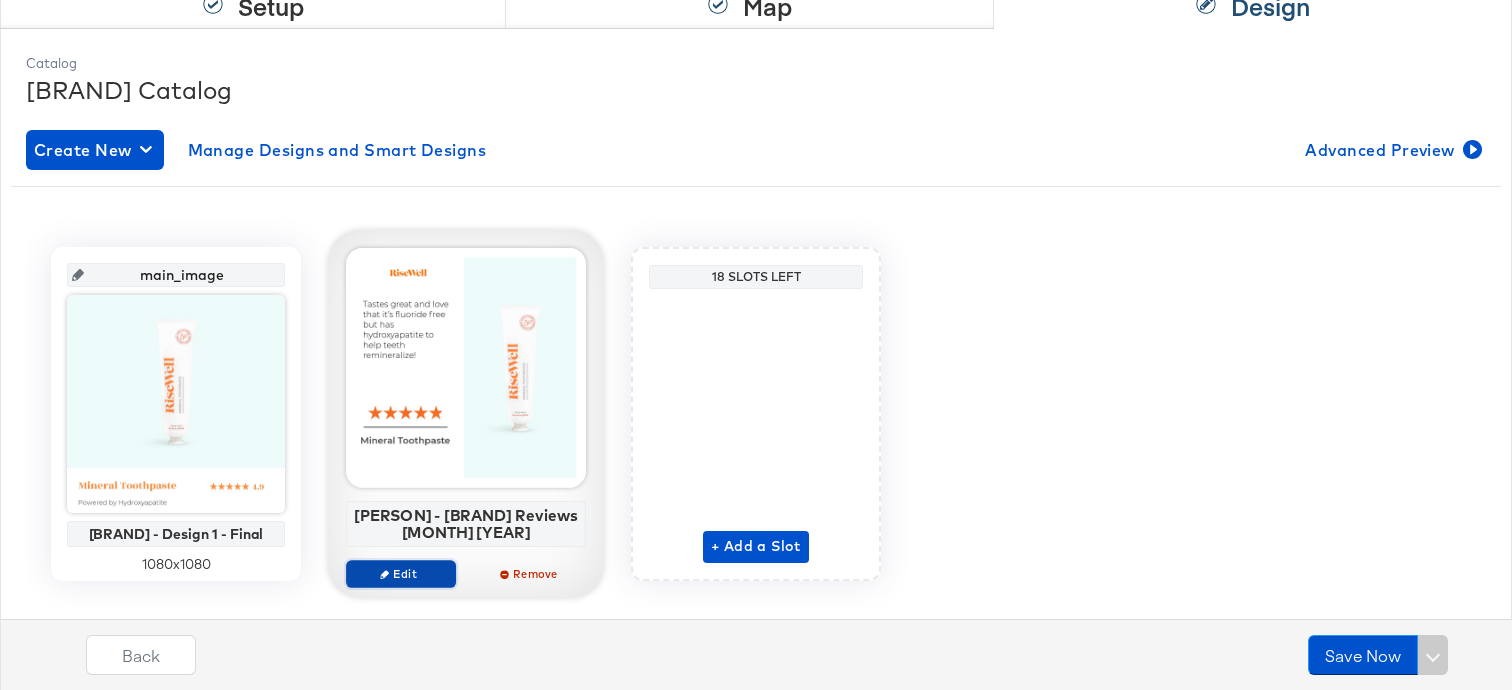 click on "Edit" at bounding box center [401, 573] 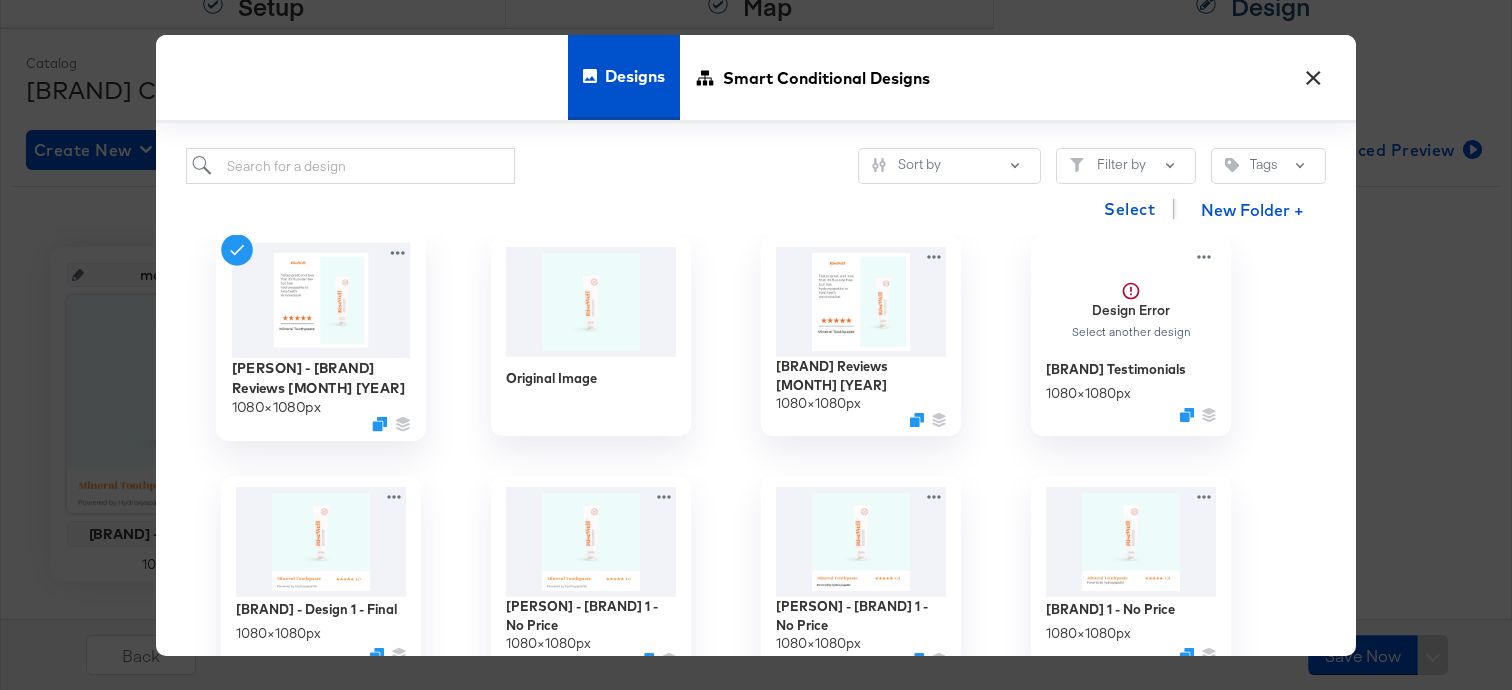 scroll, scrollTop: 0, scrollLeft: 0, axis: both 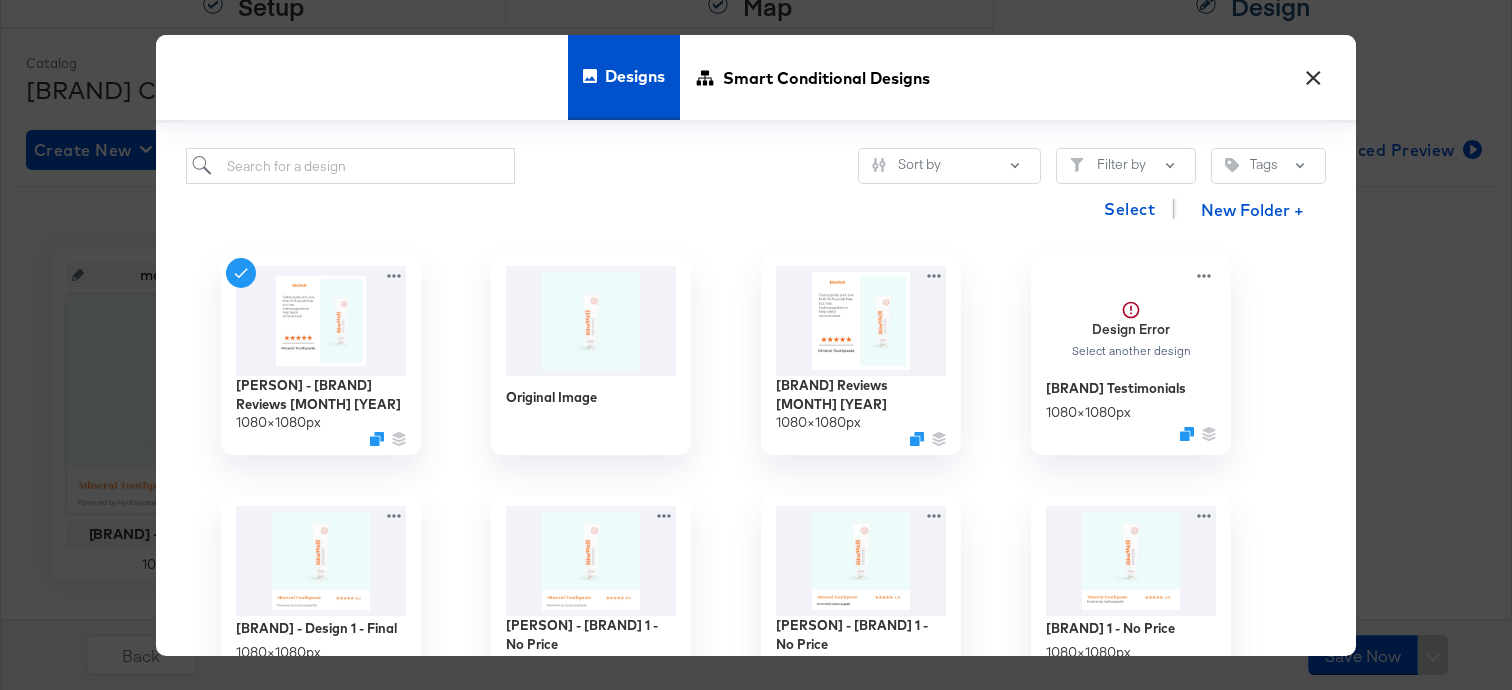 click on "×" at bounding box center (1313, 73) 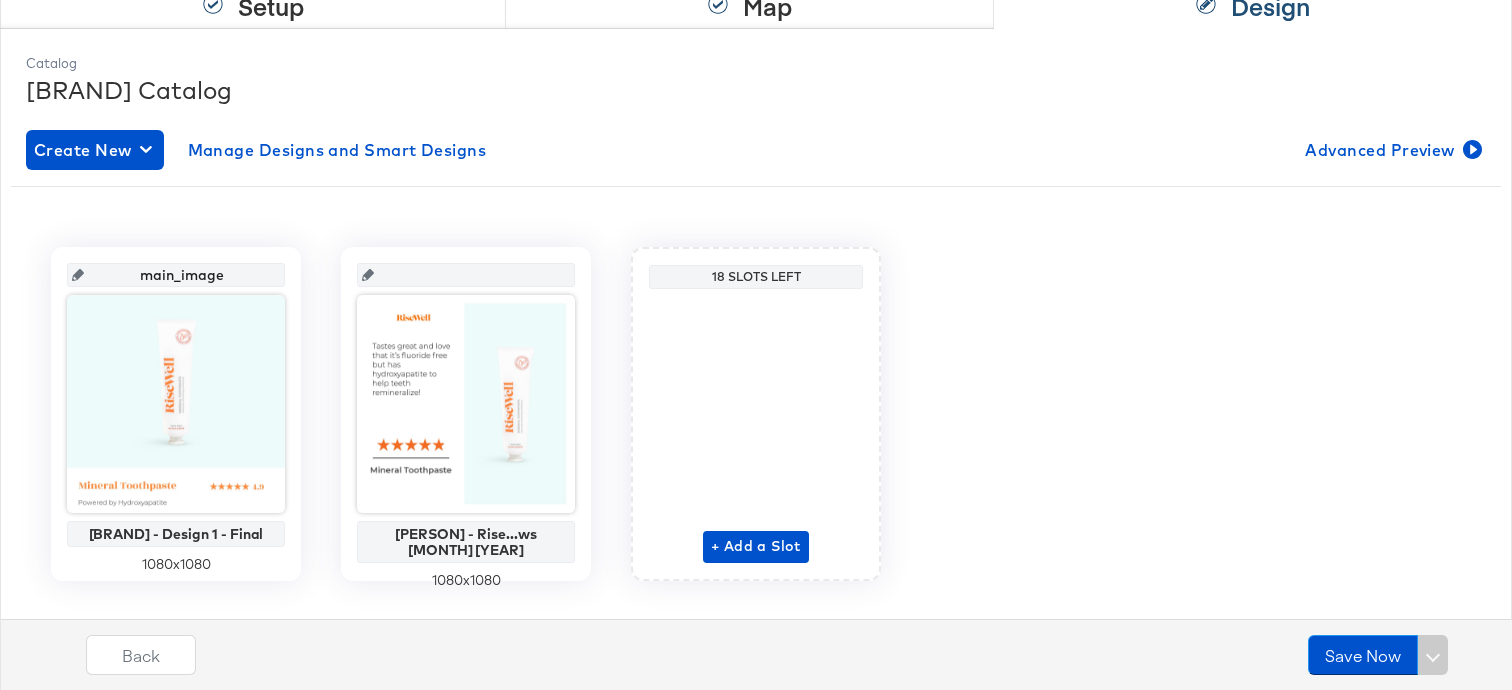 scroll, scrollTop: 0, scrollLeft: 0, axis: both 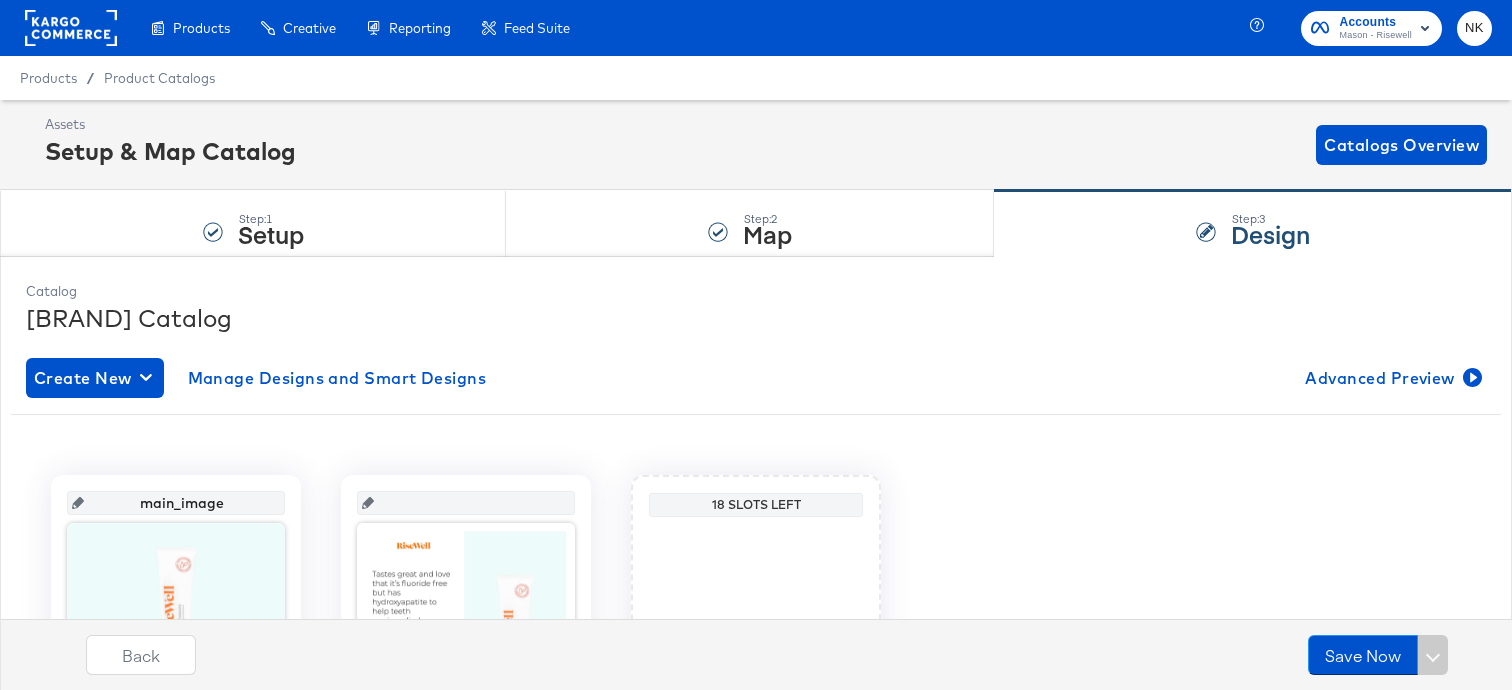 click 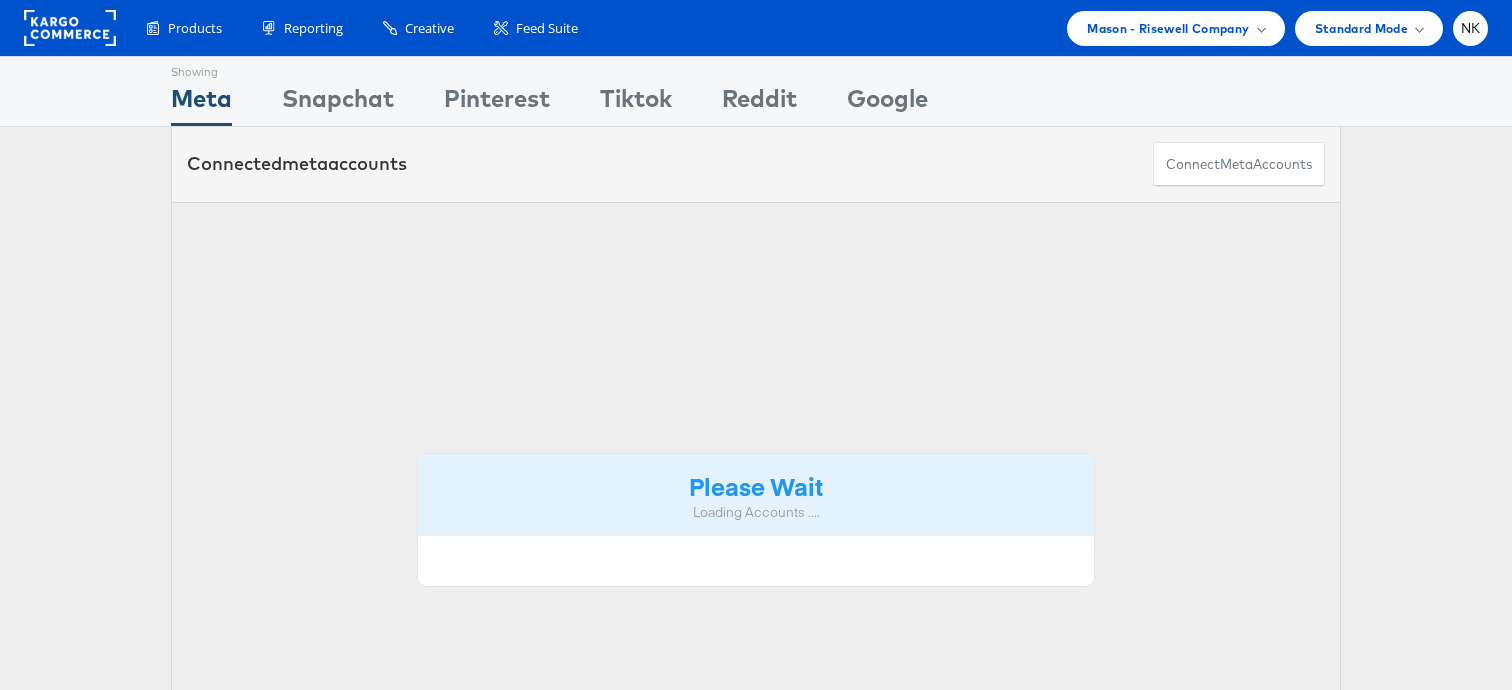 scroll, scrollTop: 0, scrollLeft: 0, axis: both 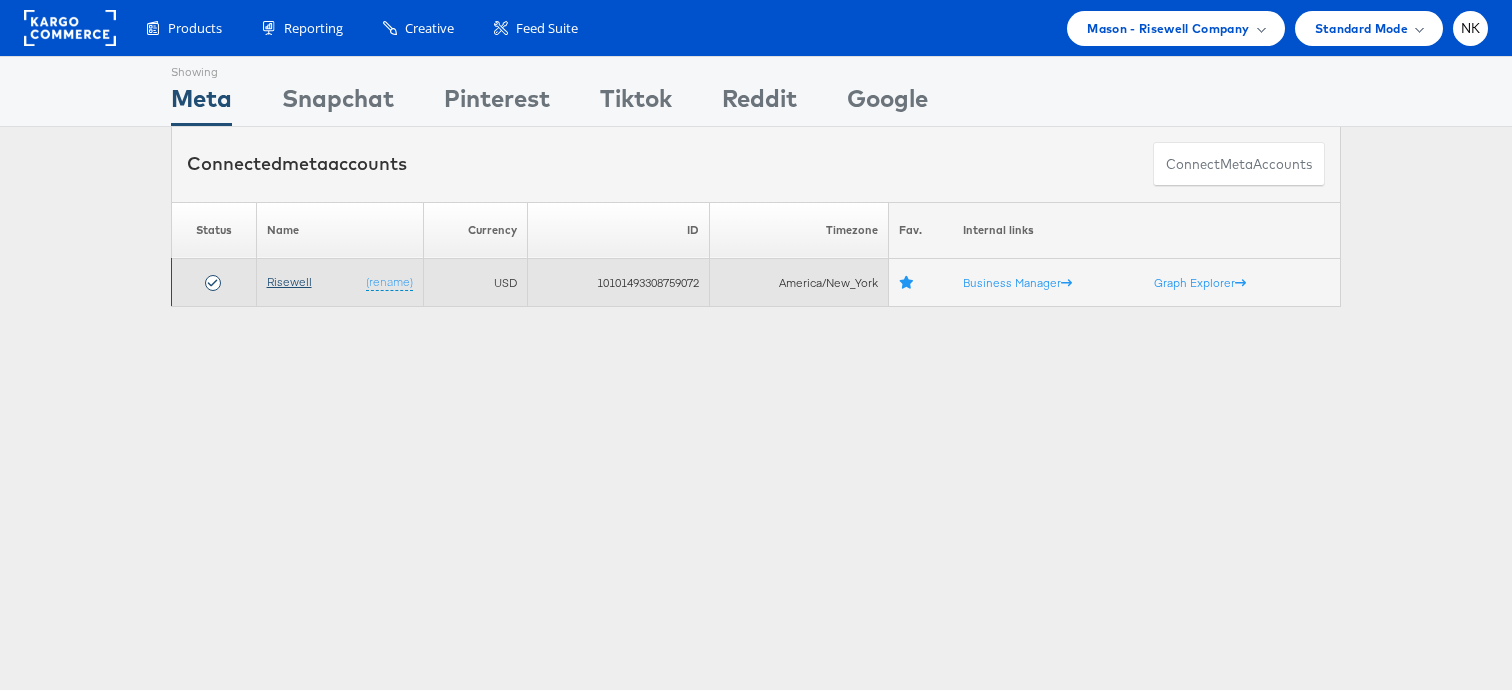 click on "Risewell" at bounding box center (289, 281) 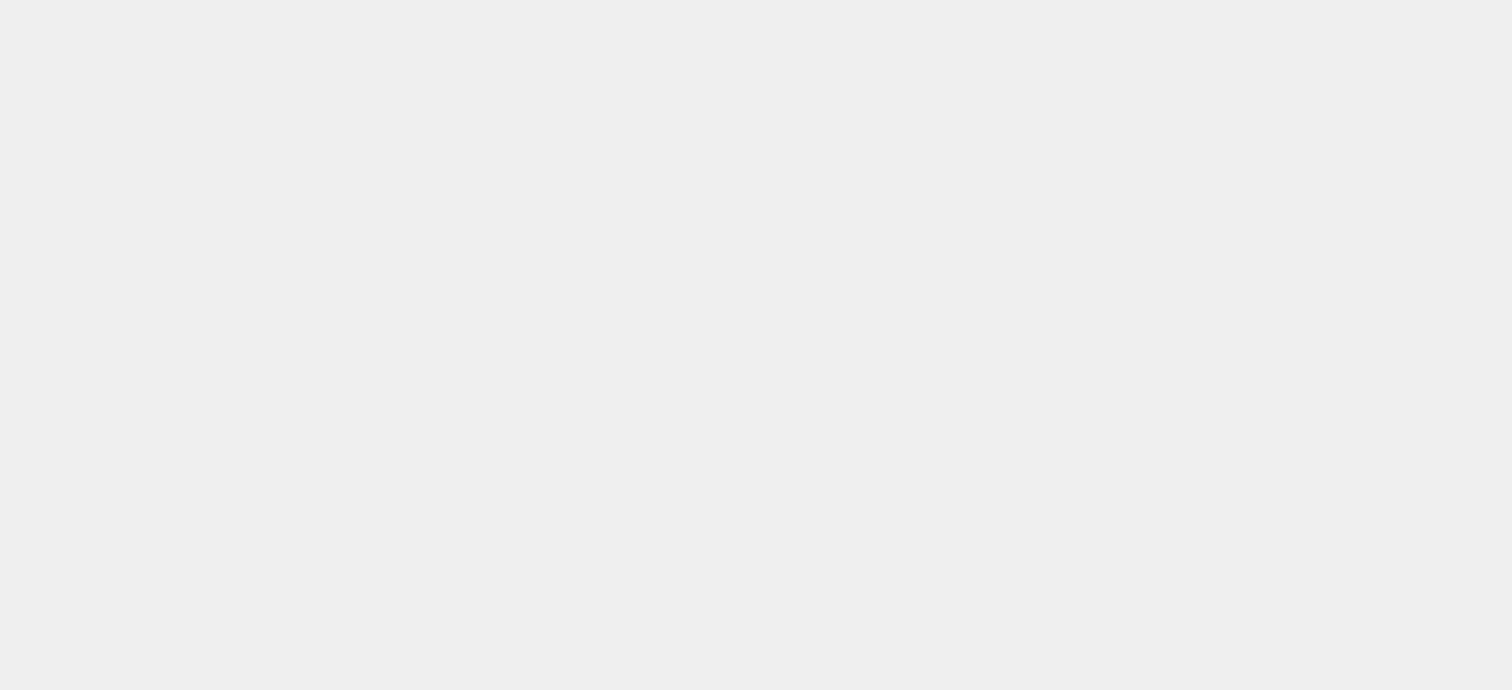 scroll, scrollTop: 0, scrollLeft: 0, axis: both 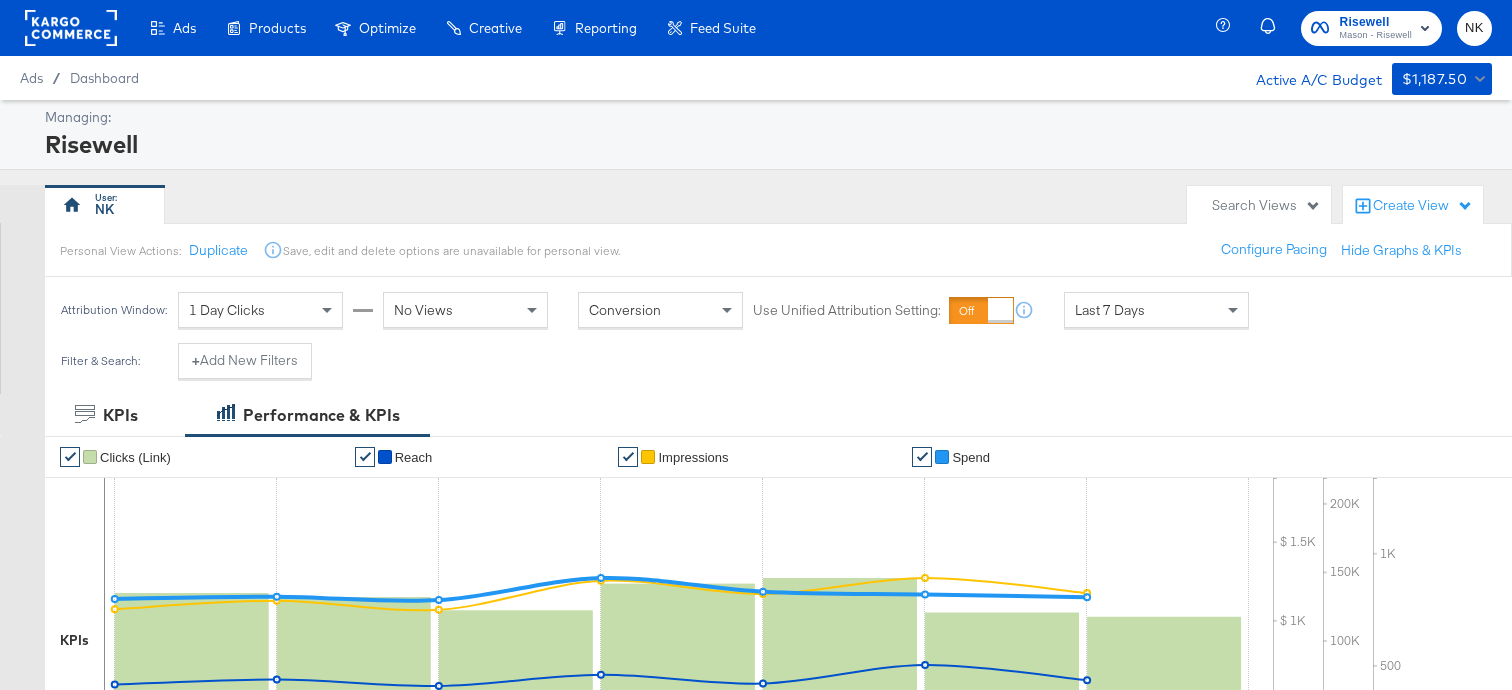 click 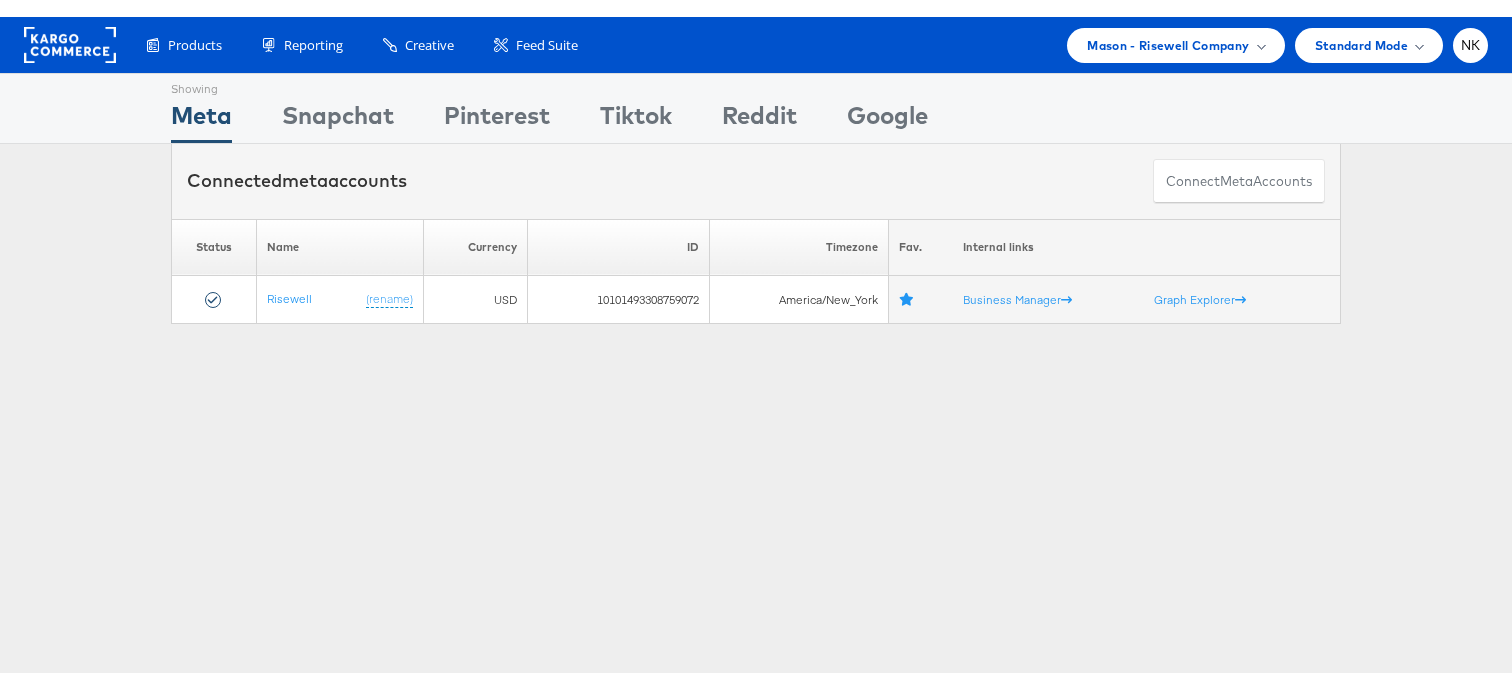 scroll, scrollTop: 0, scrollLeft: 0, axis: both 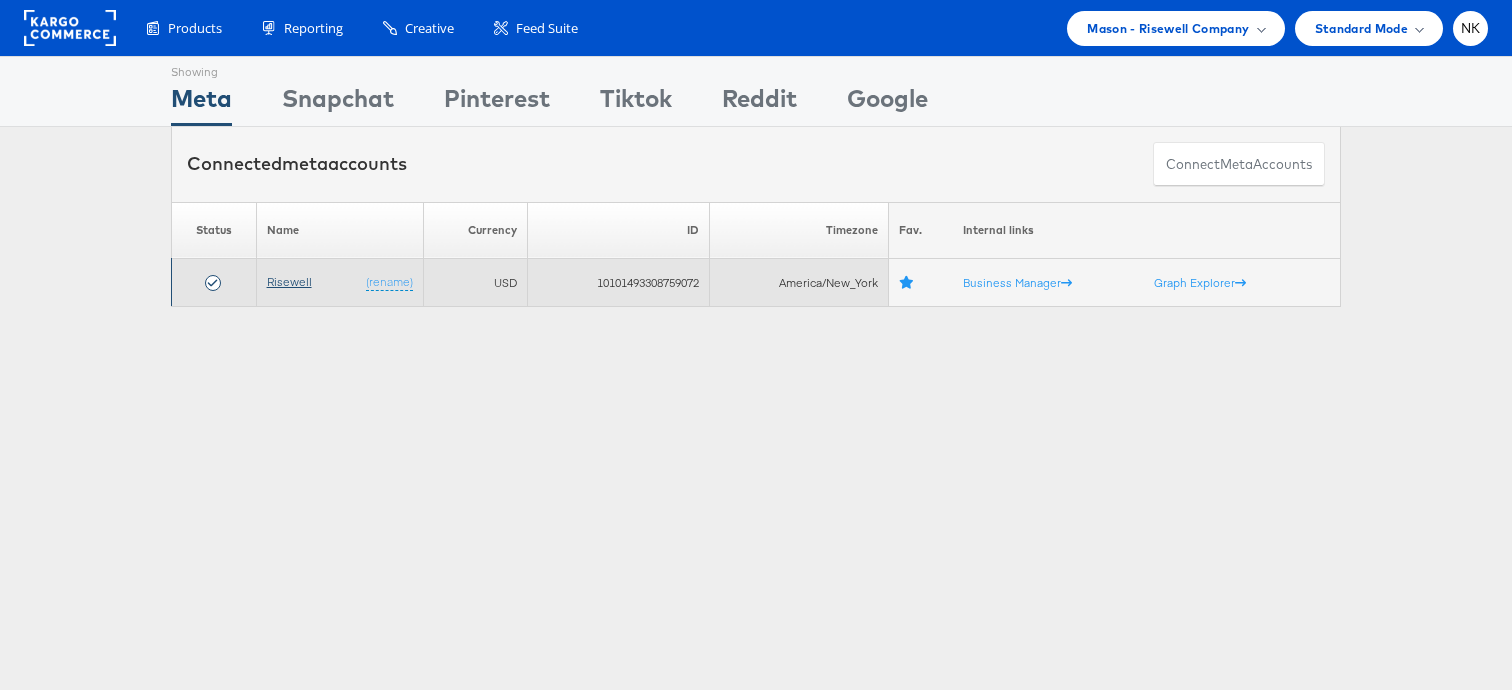 click on "Risewell" at bounding box center (289, 281) 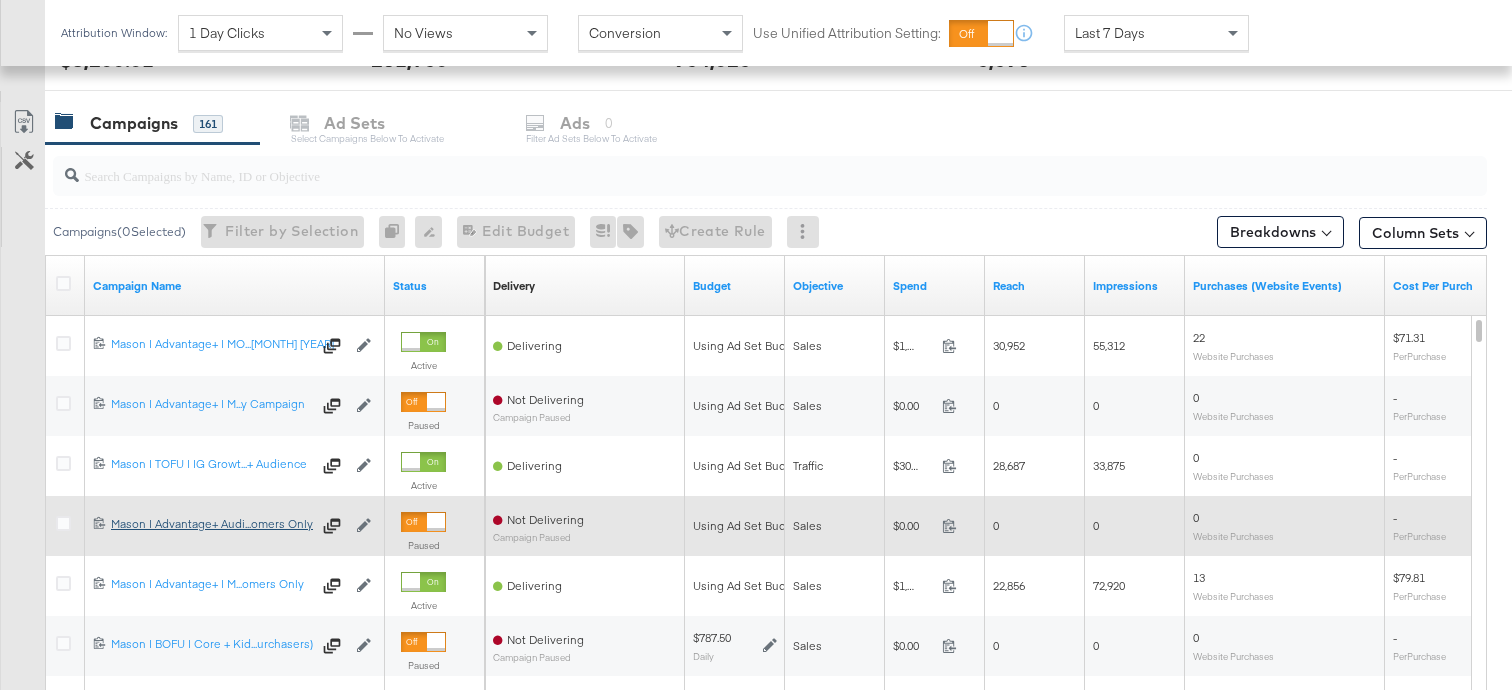 scroll, scrollTop: 773, scrollLeft: 0, axis: vertical 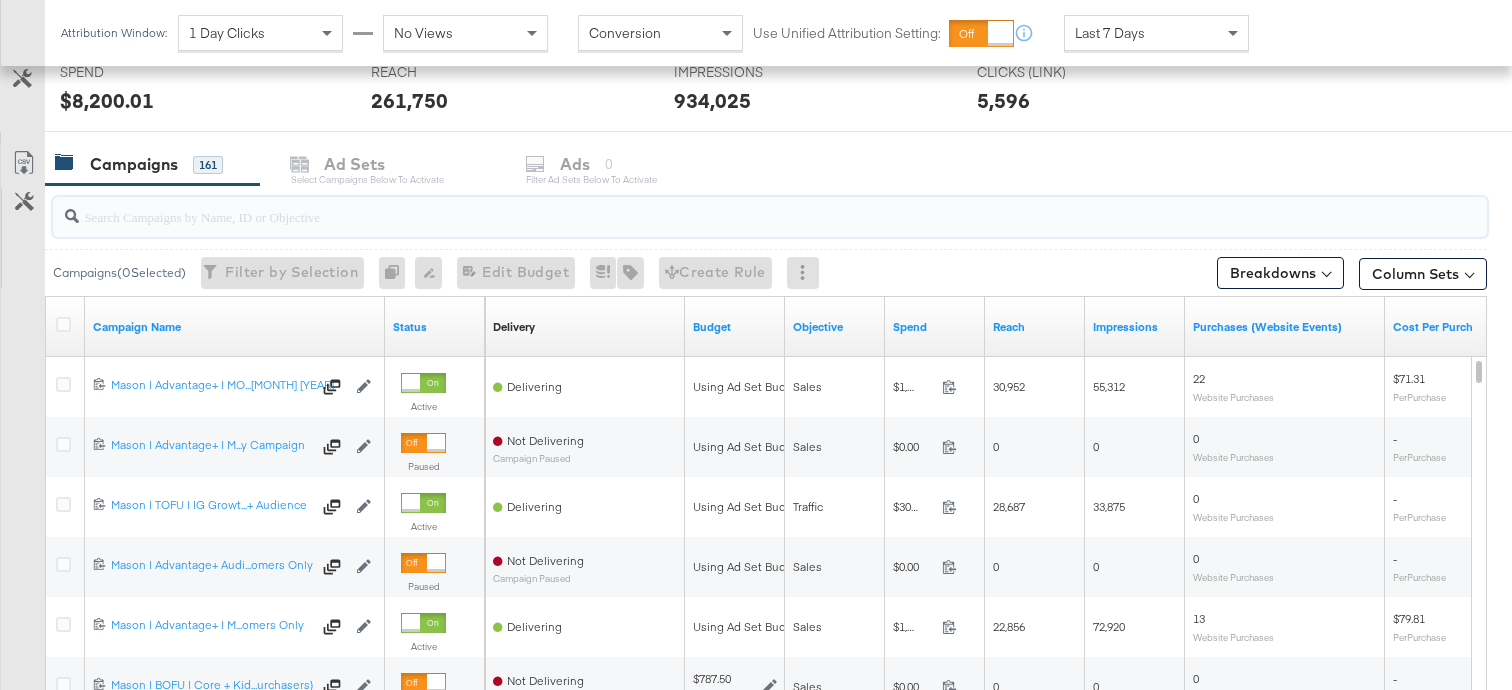 click at bounding box center (719, 208) 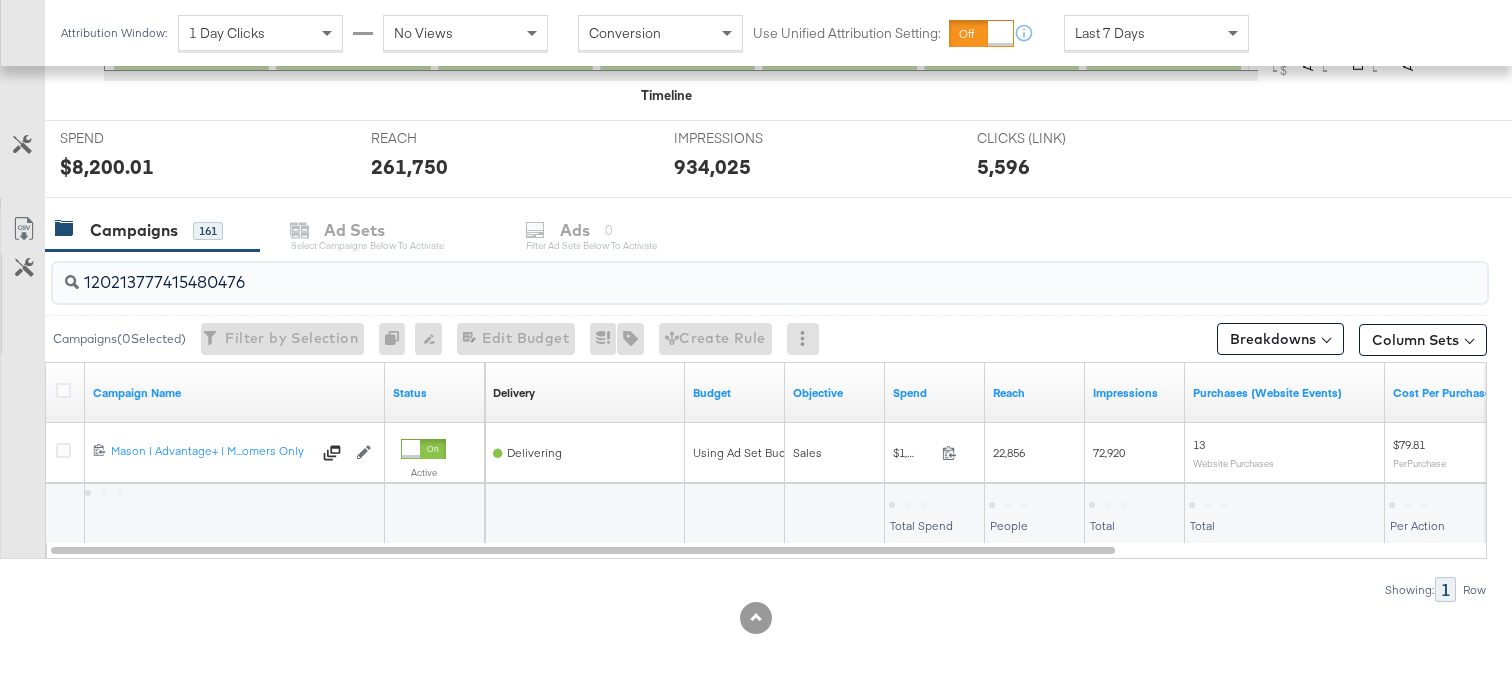 scroll, scrollTop: 707, scrollLeft: 0, axis: vertical 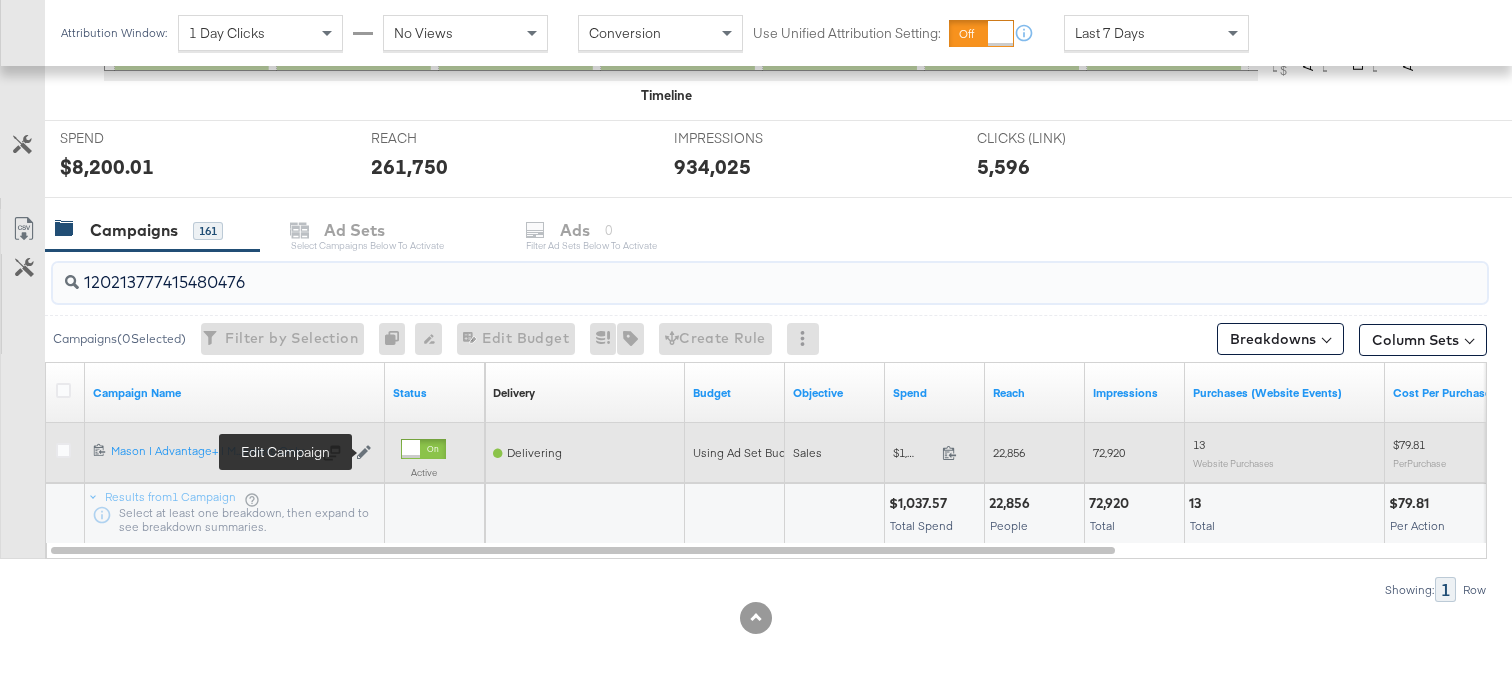 type on "120213777415480476" 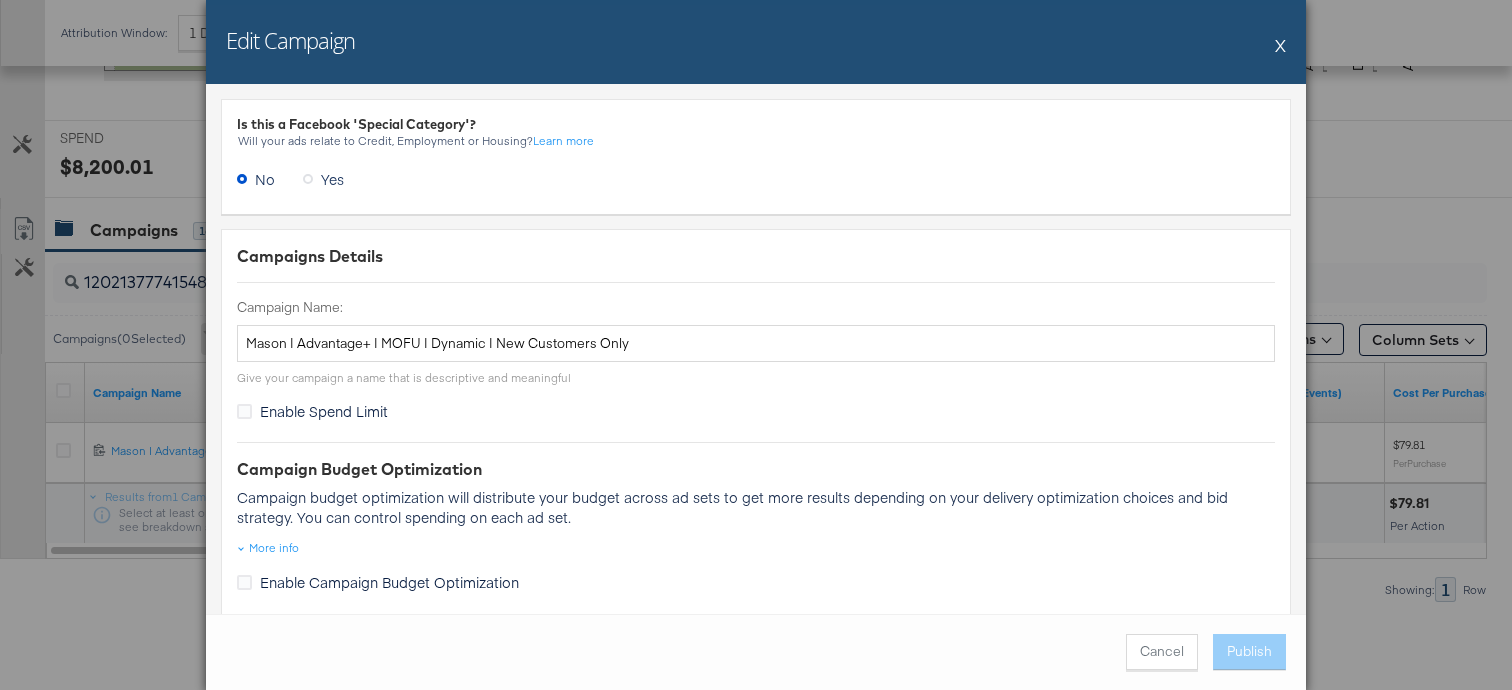 click on "X" at bounding box center (1280, 45) 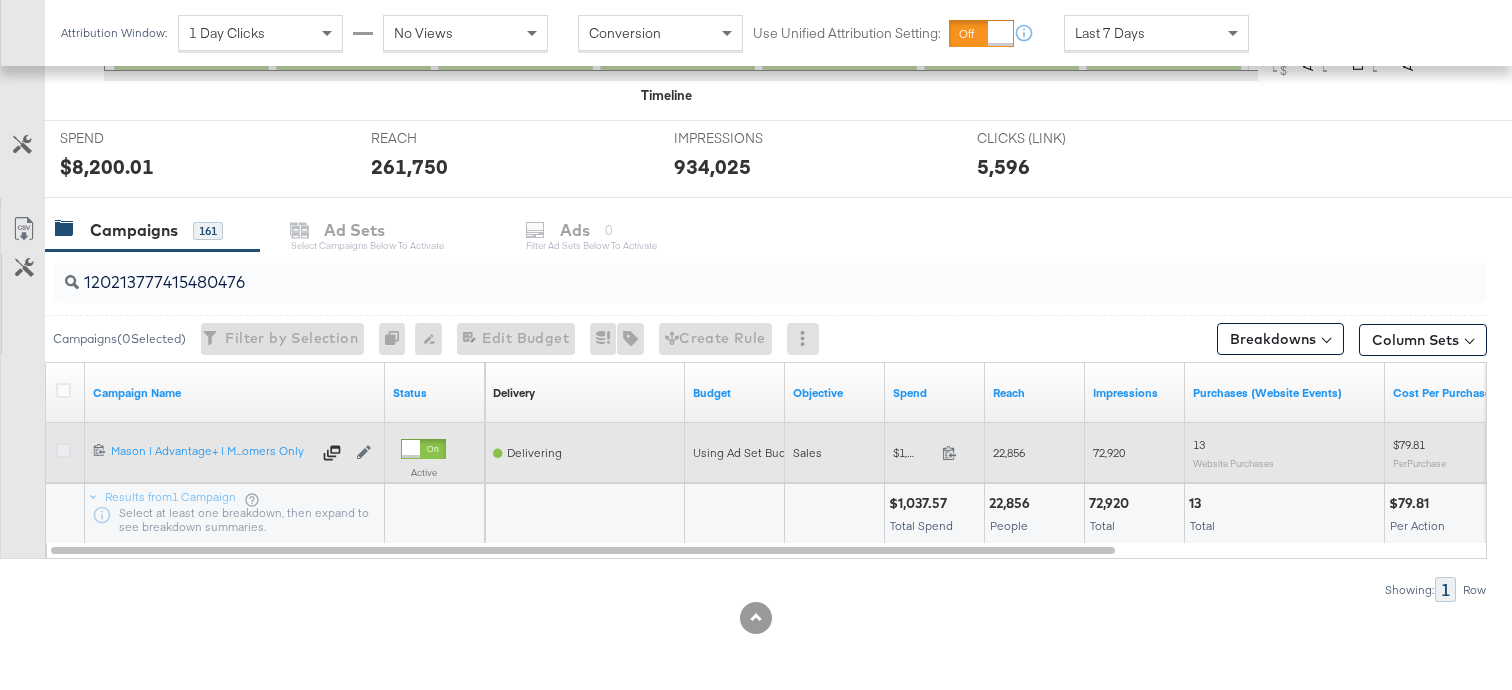 click at bounding box center [63, 450] 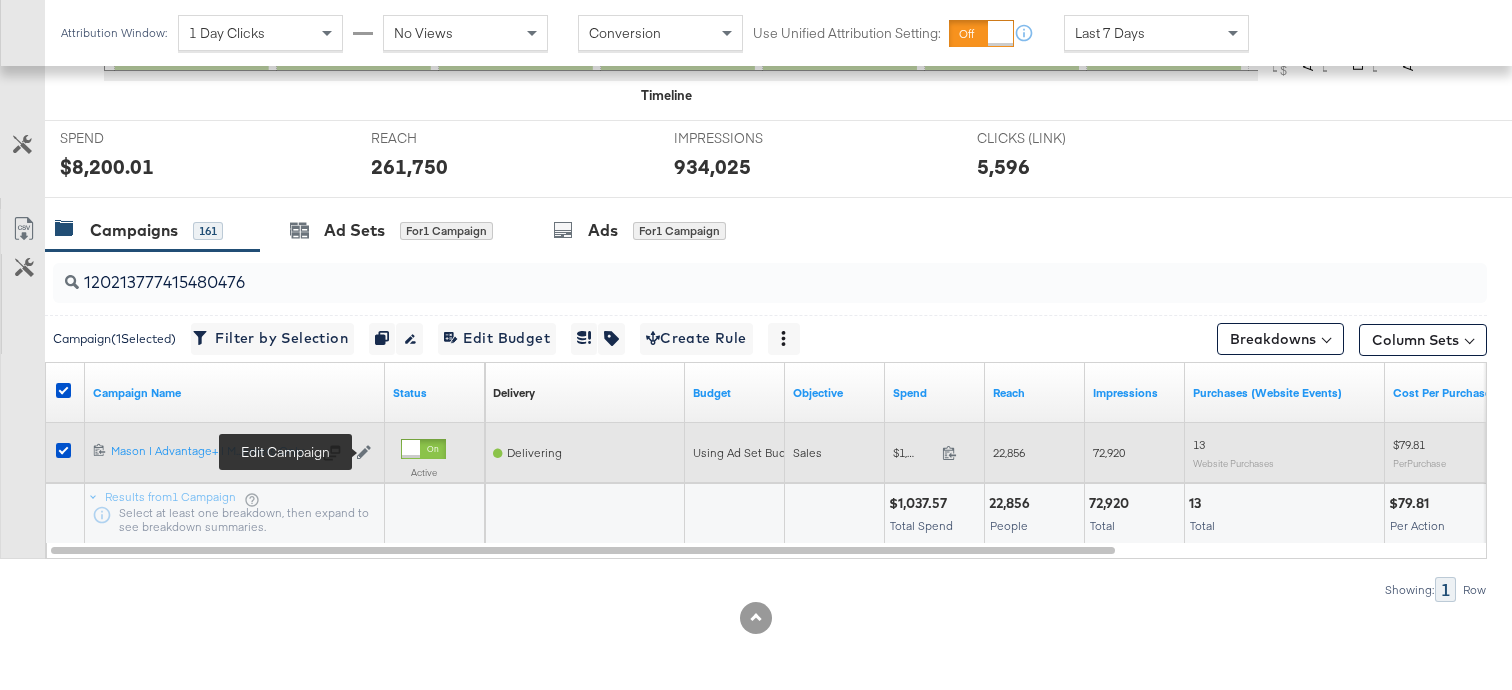 click 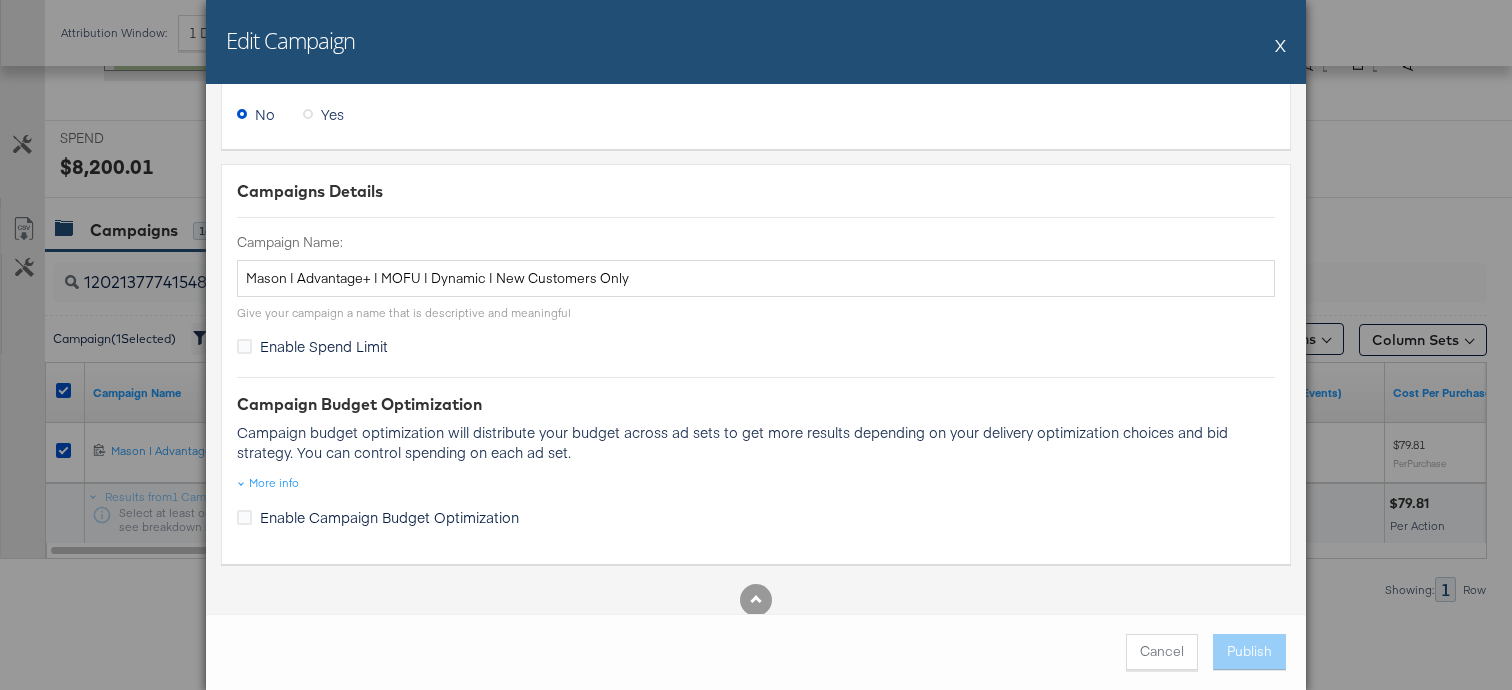 scroll, scrollTop: 101, scrollLeft: 0, axis: vertical 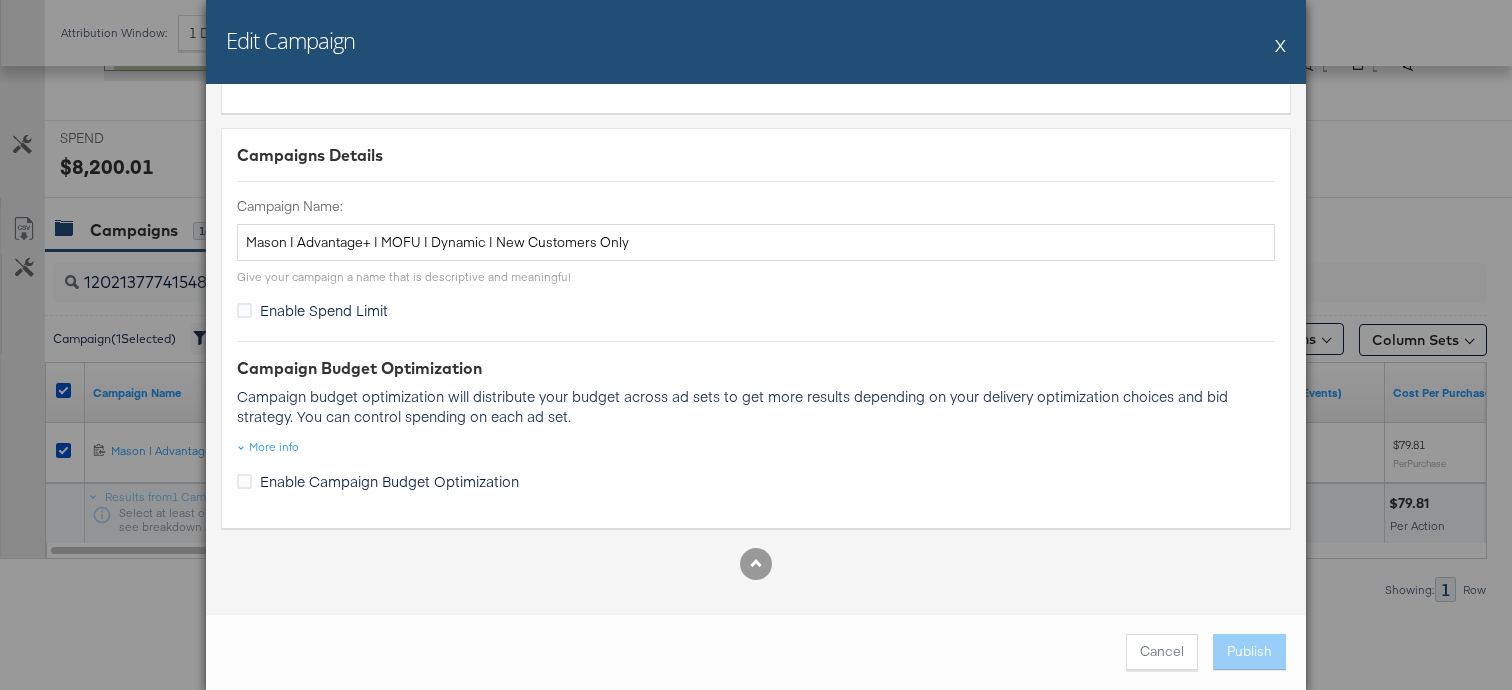 click on "X" at bounding box center (1280, 45) 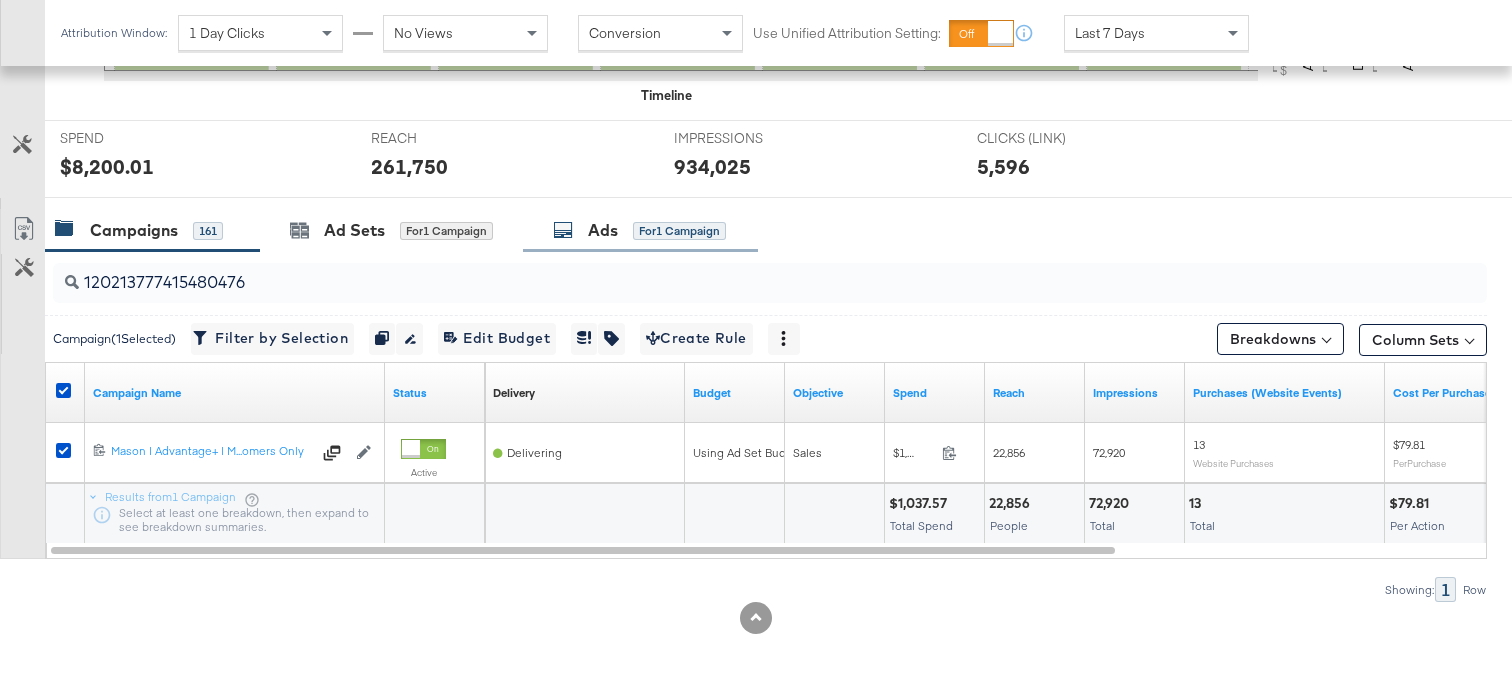 click on "Ads" at bounding box center (603, 230) 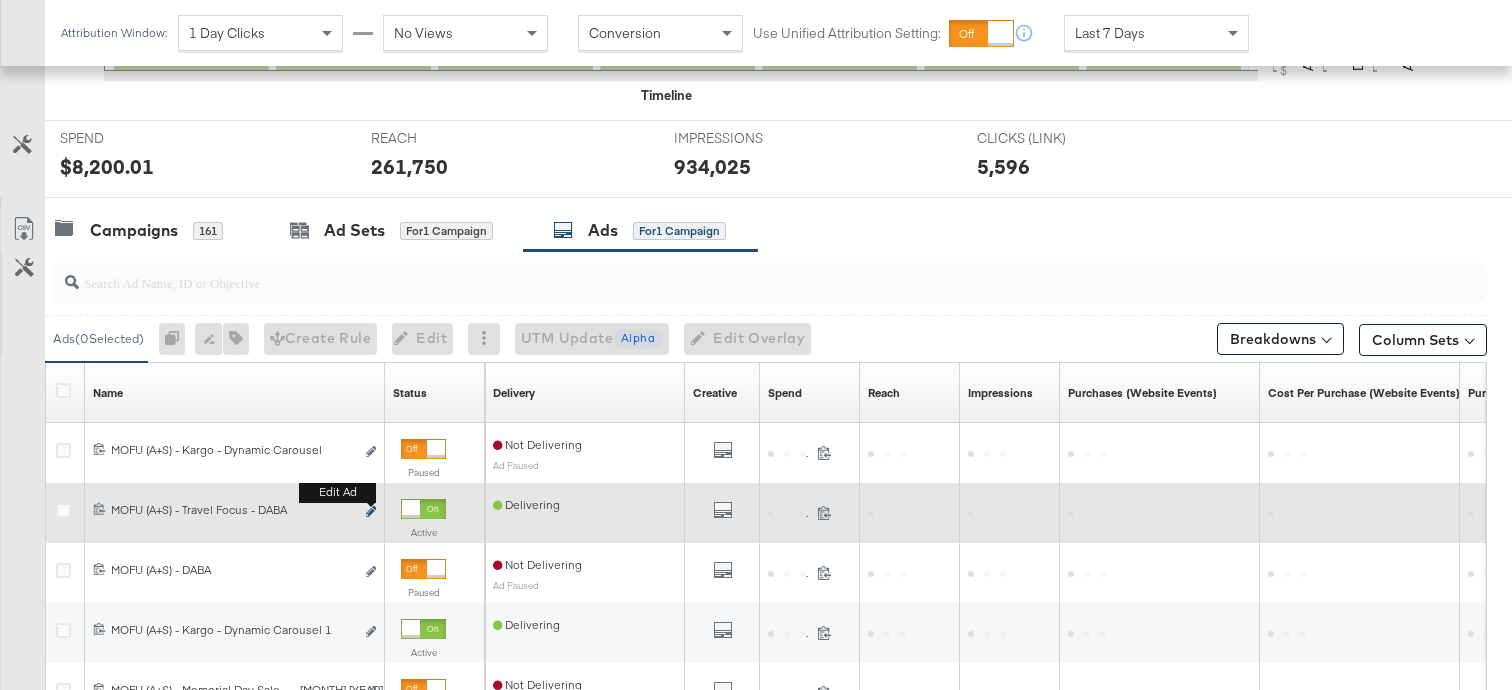 click on "Edit ad" at bounding box center [371, 512] 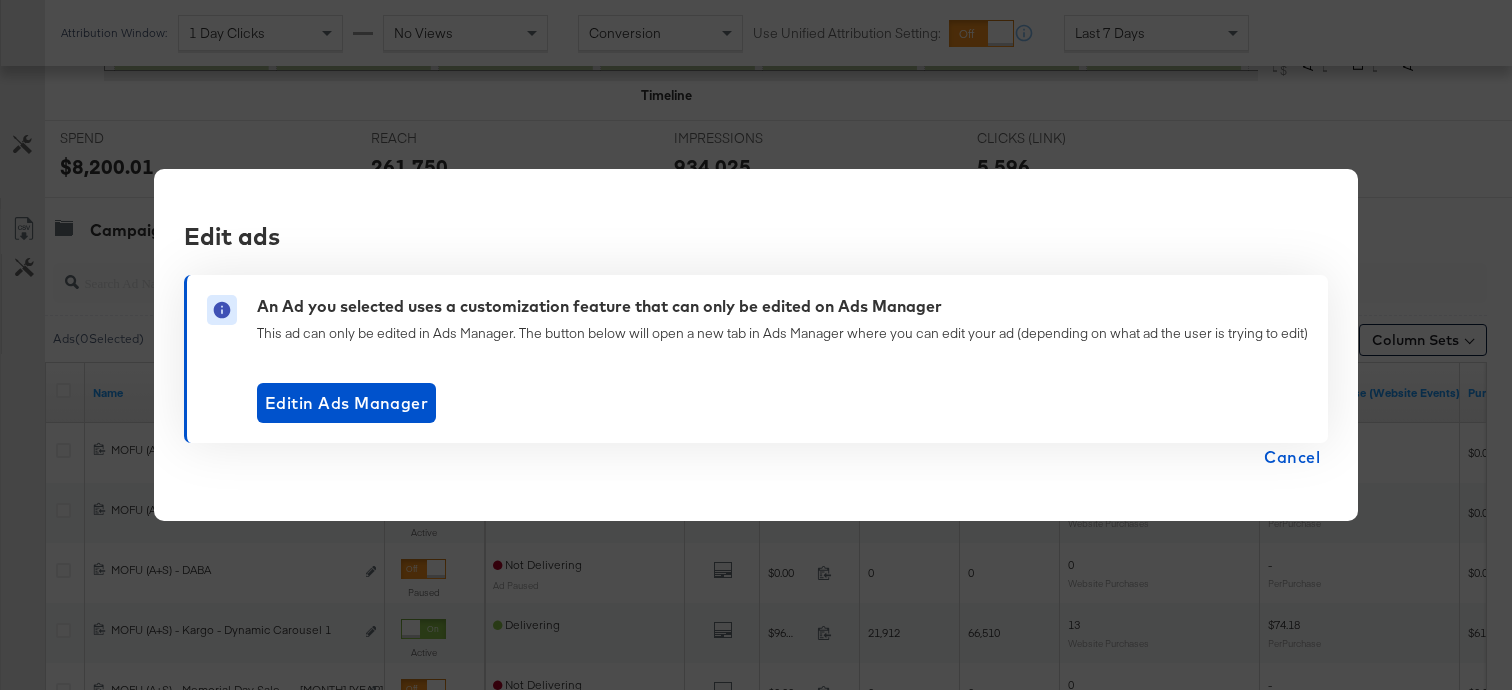 click on "Cancel" at bounding box center (1292, 457) 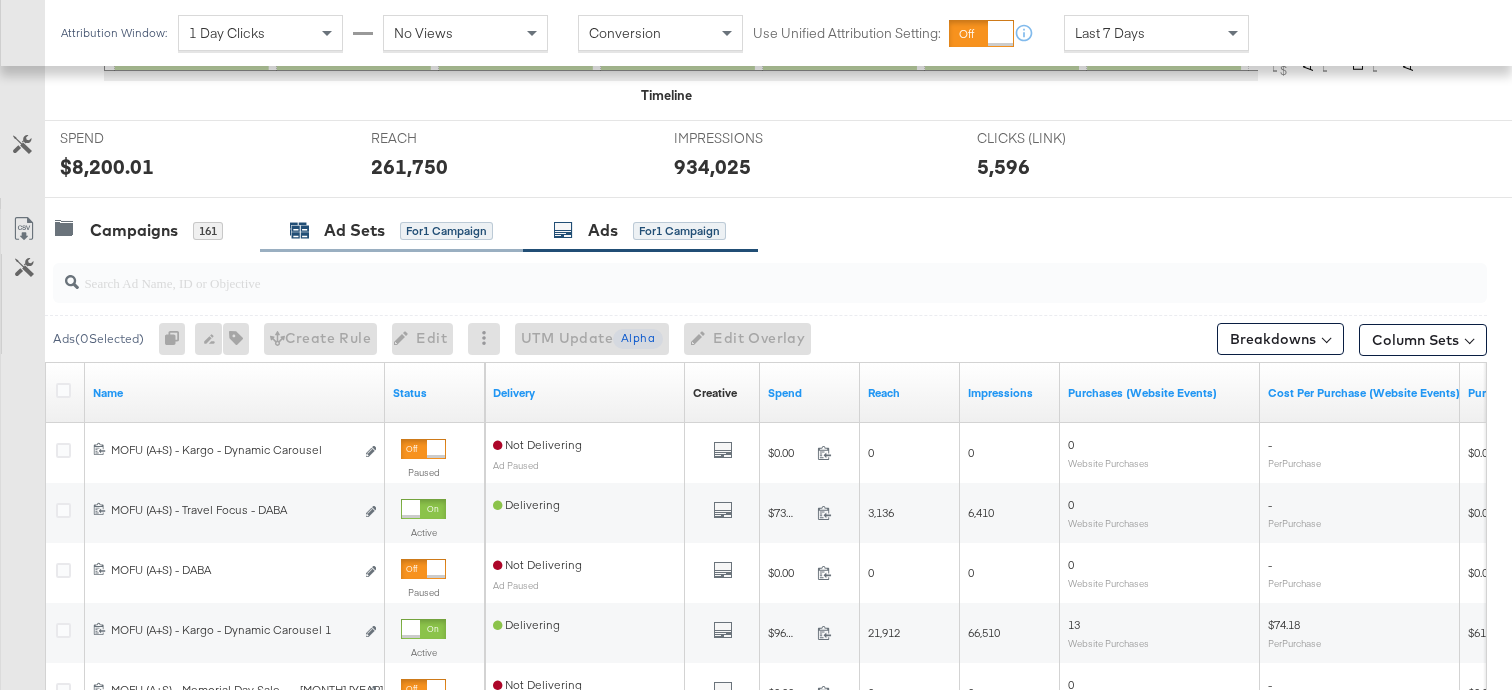 click on "Ad Sets" at bounding box center (354, 230) 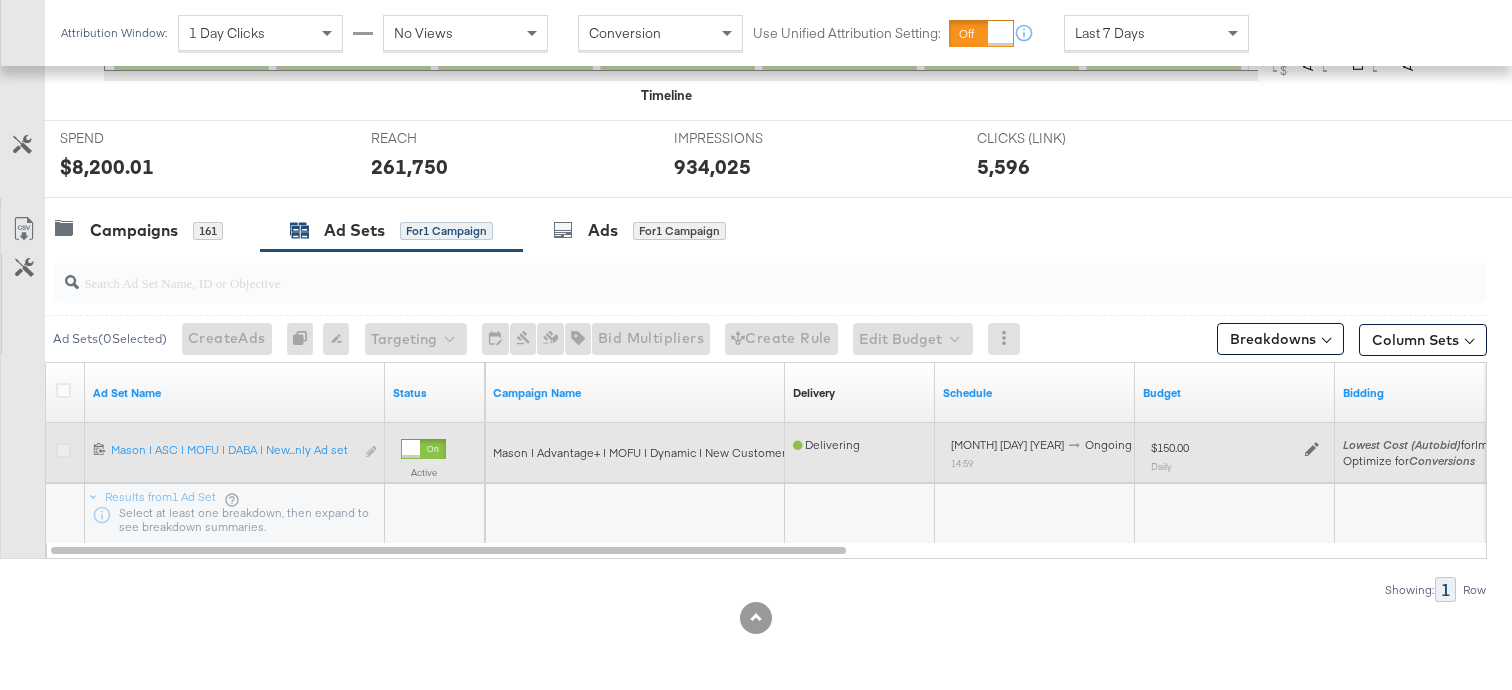 click at bounding box center (63, 450) 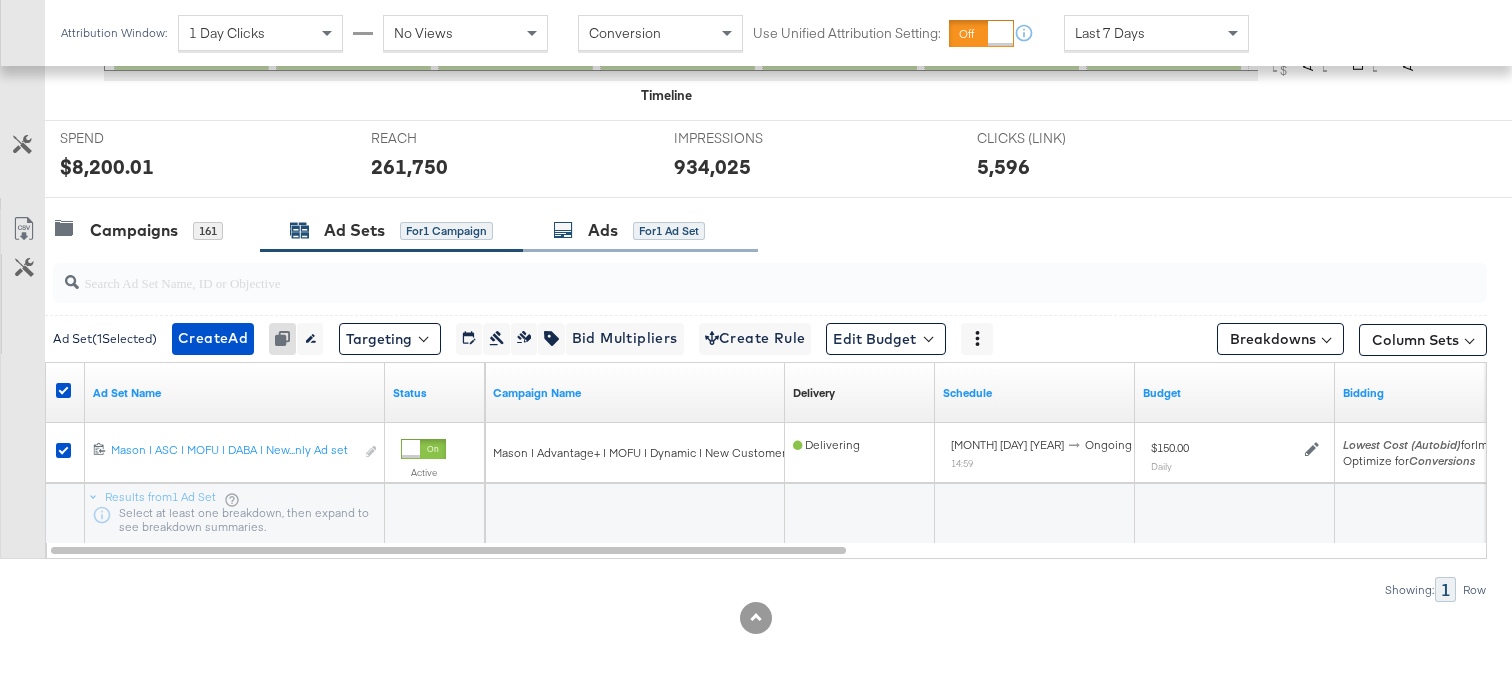 click on "Ads for  1   Ad Set" at bounding box center [640, 230] 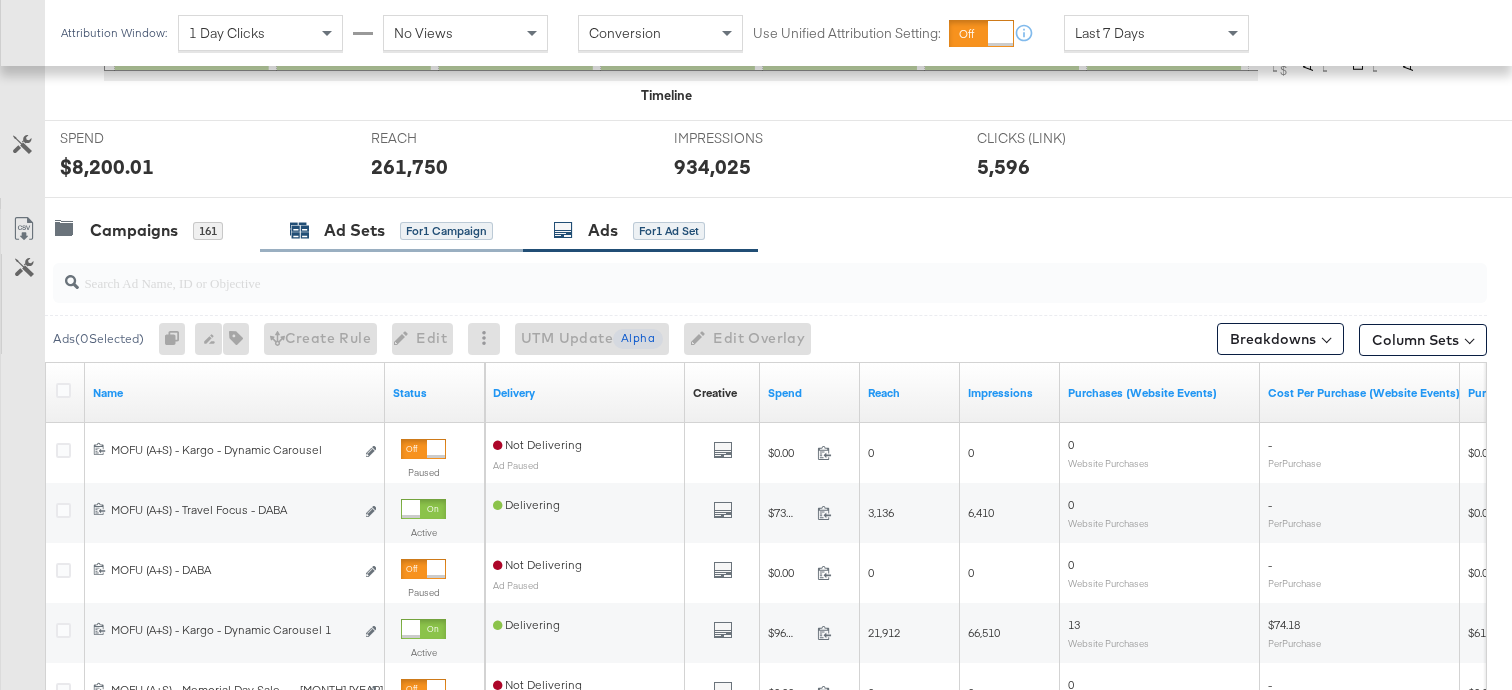 click on "Ad Sets for  1   Campaign" at bounding box center [391, 230] 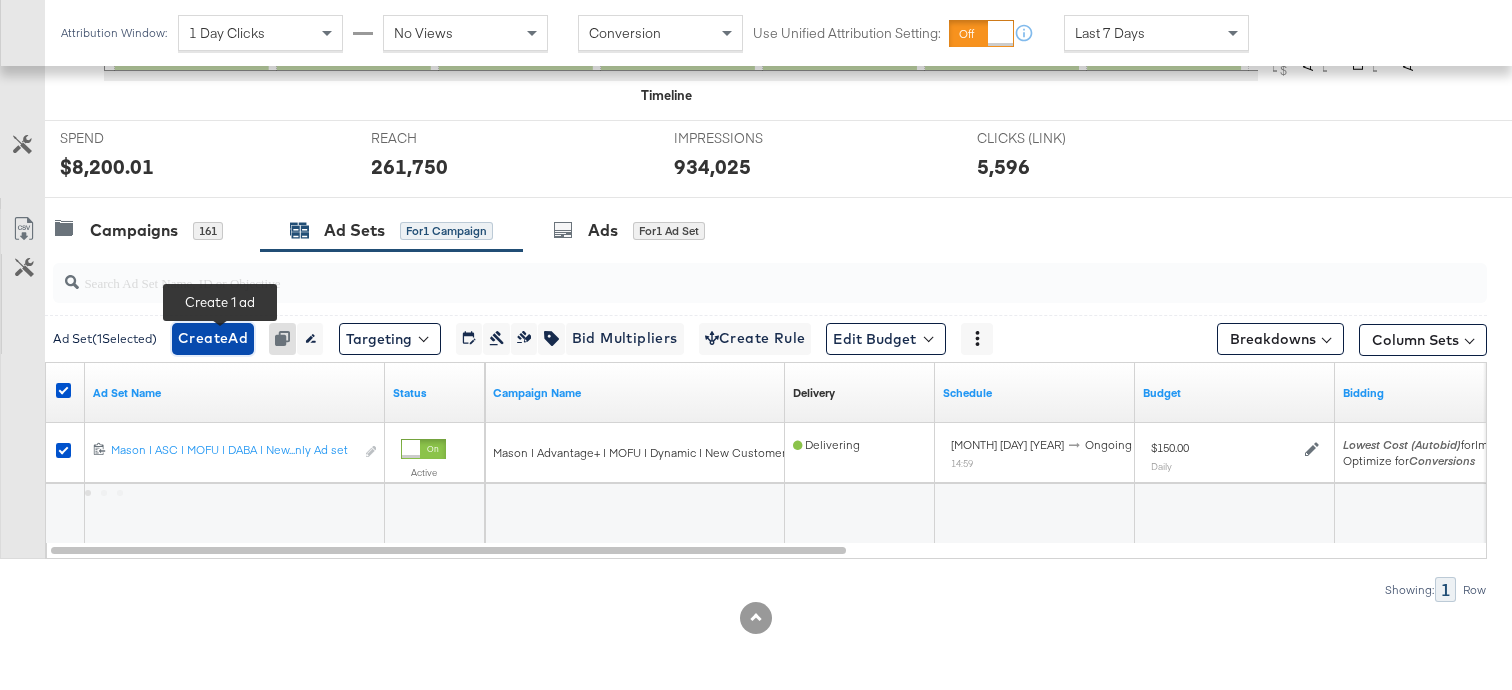click on "Create  Ad" at bounding box center (213, 338) 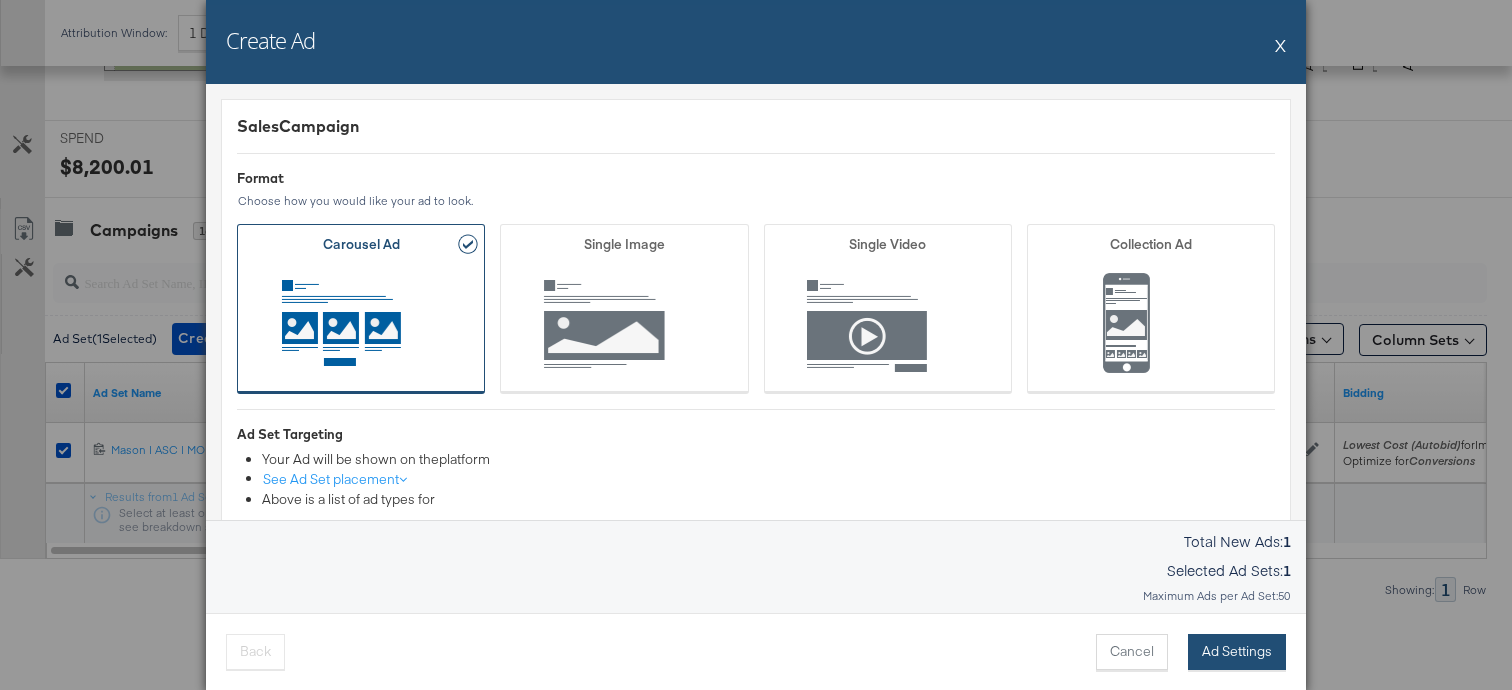 click on "Ad Settings" at bounding box center [1237, 652] 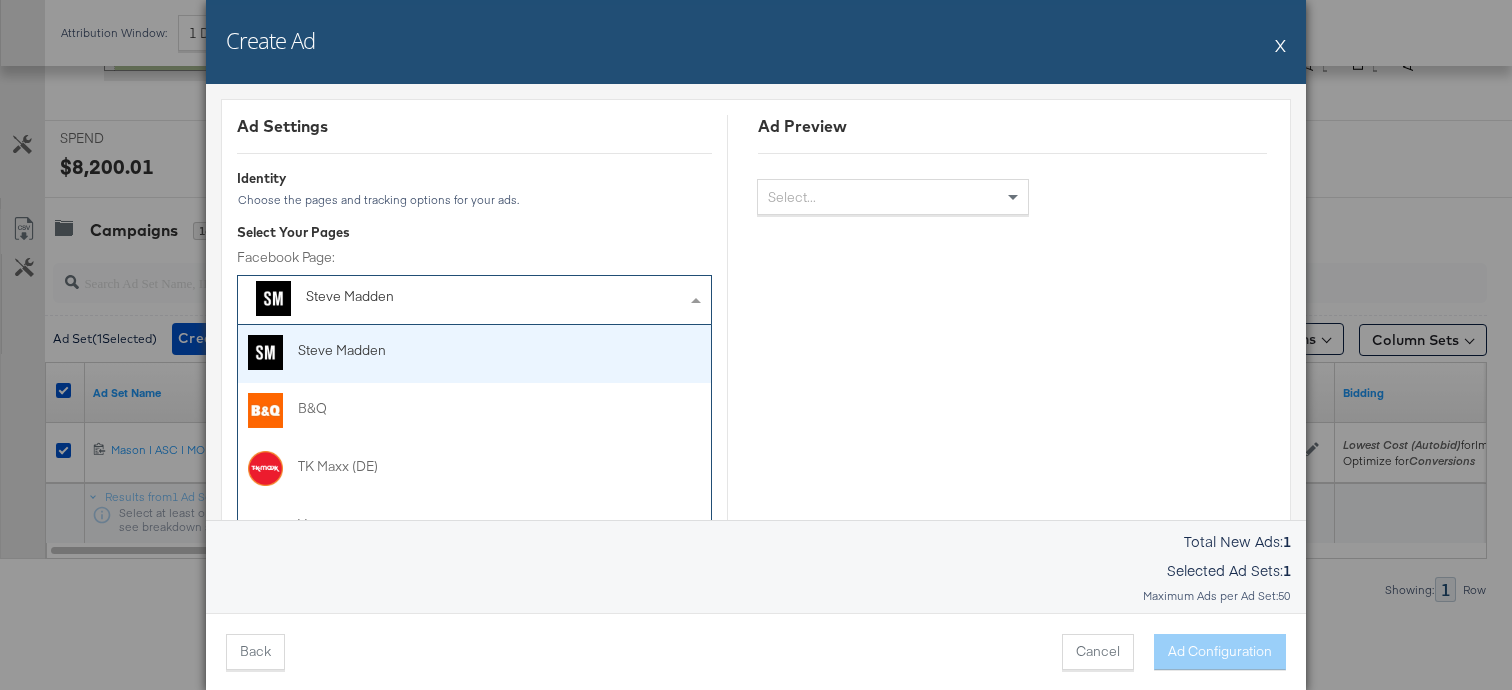 click on "Steve Madden" at bounding box center (429, 297) 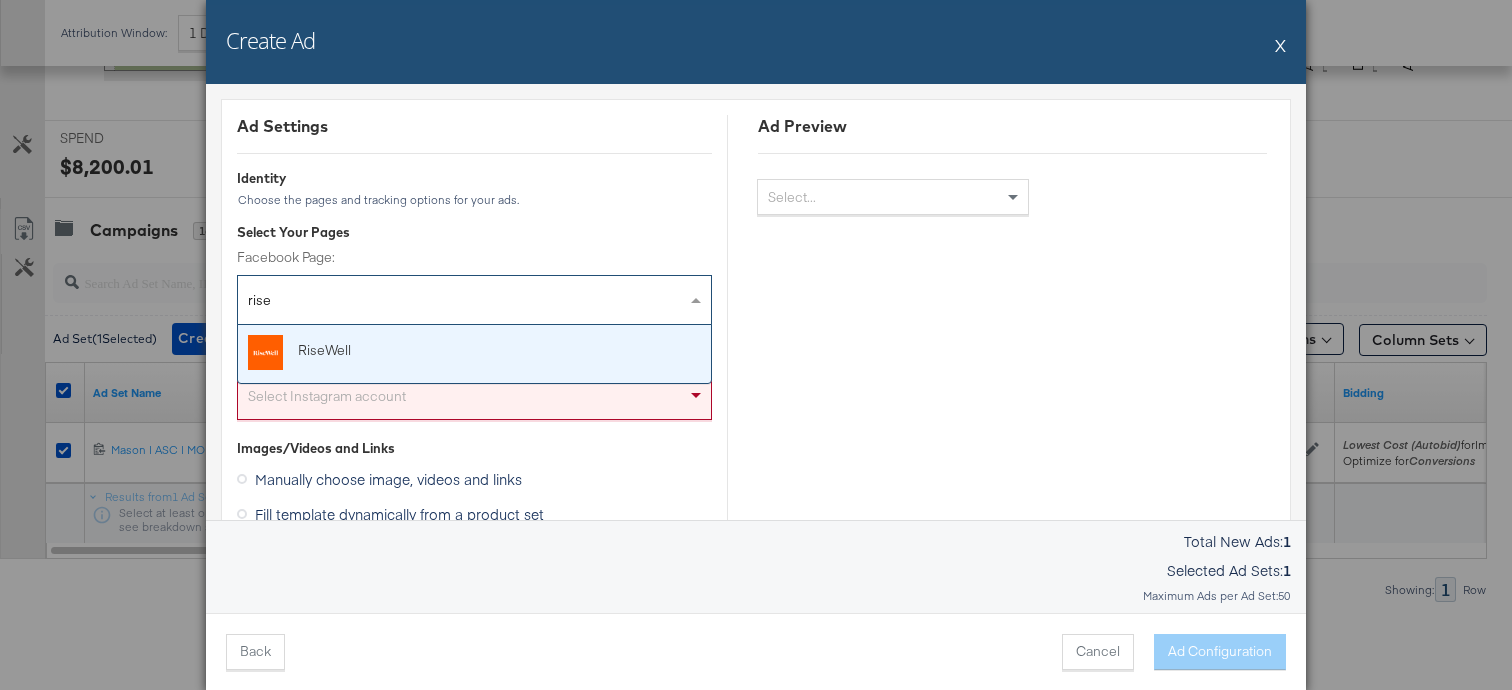 type on "ris" 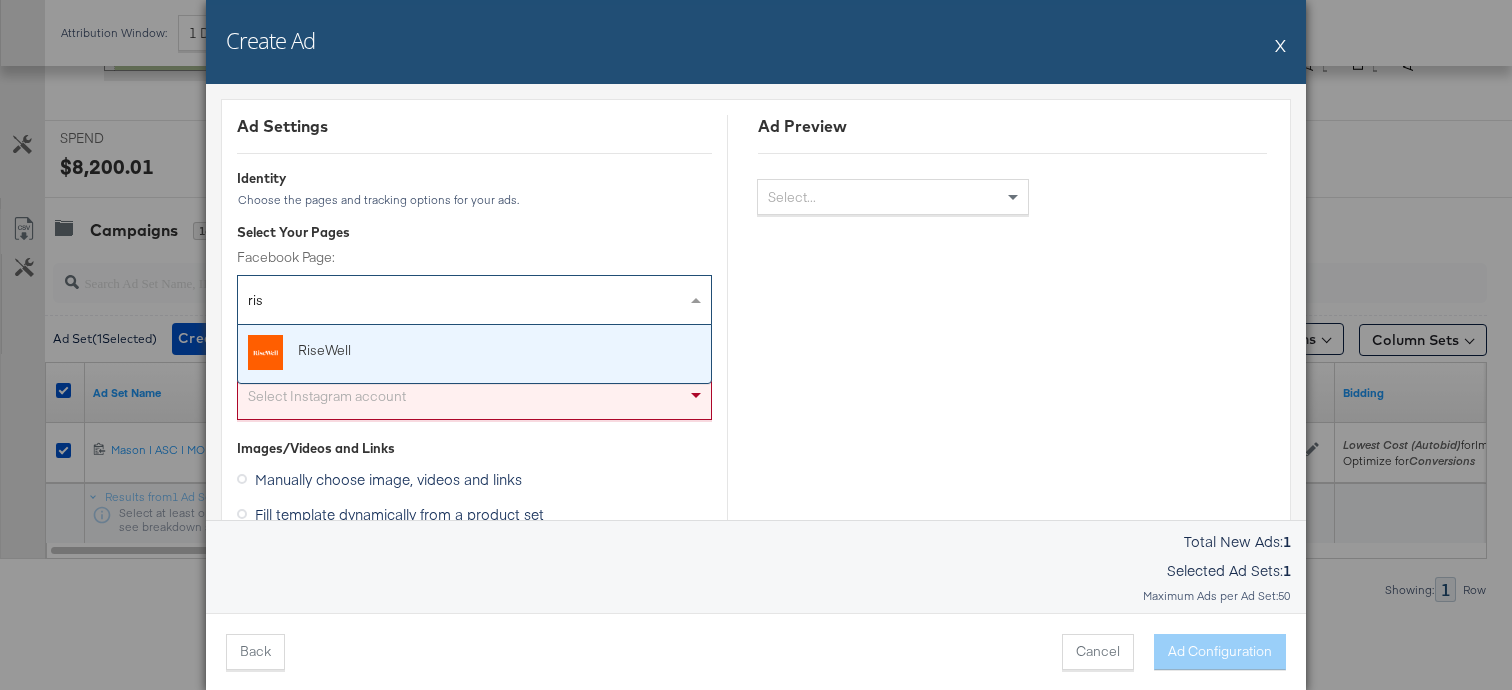 type 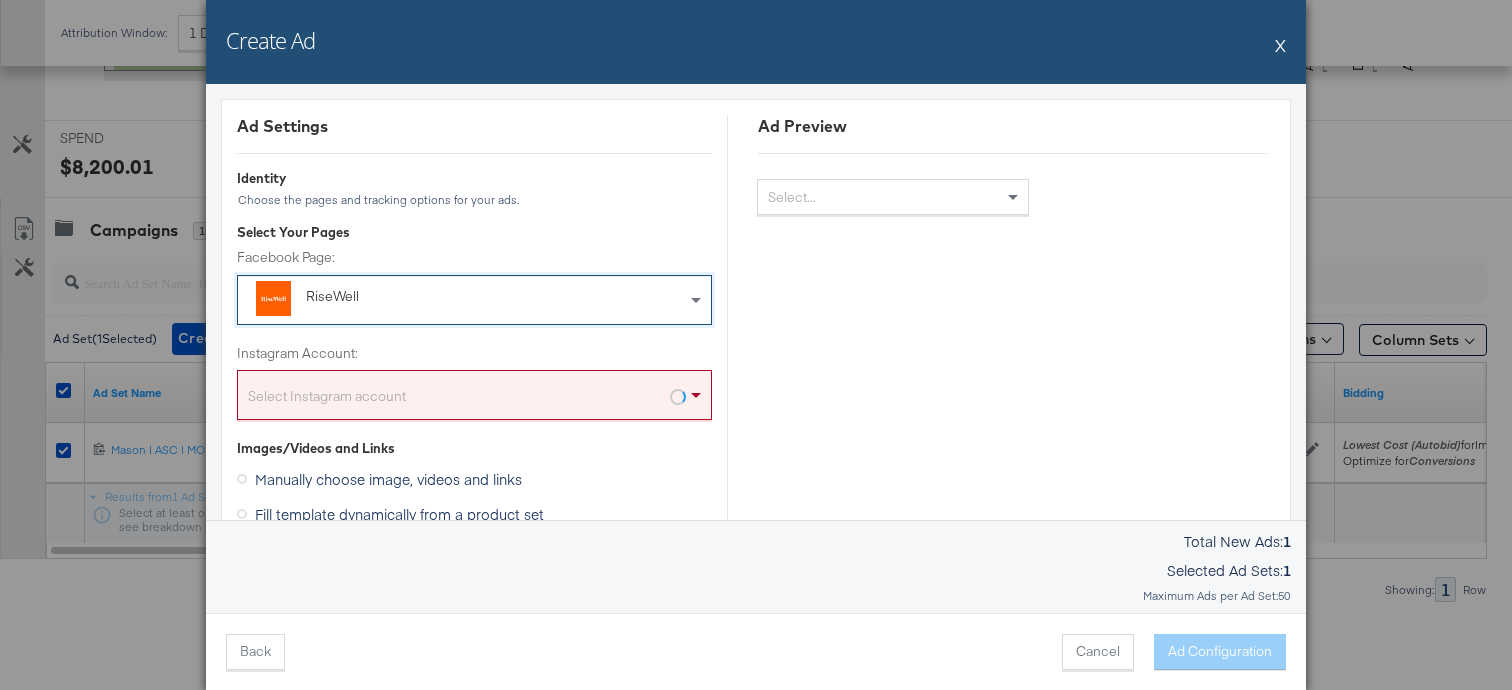 click on "Select Instagram account" at bounding box center [474, 399] 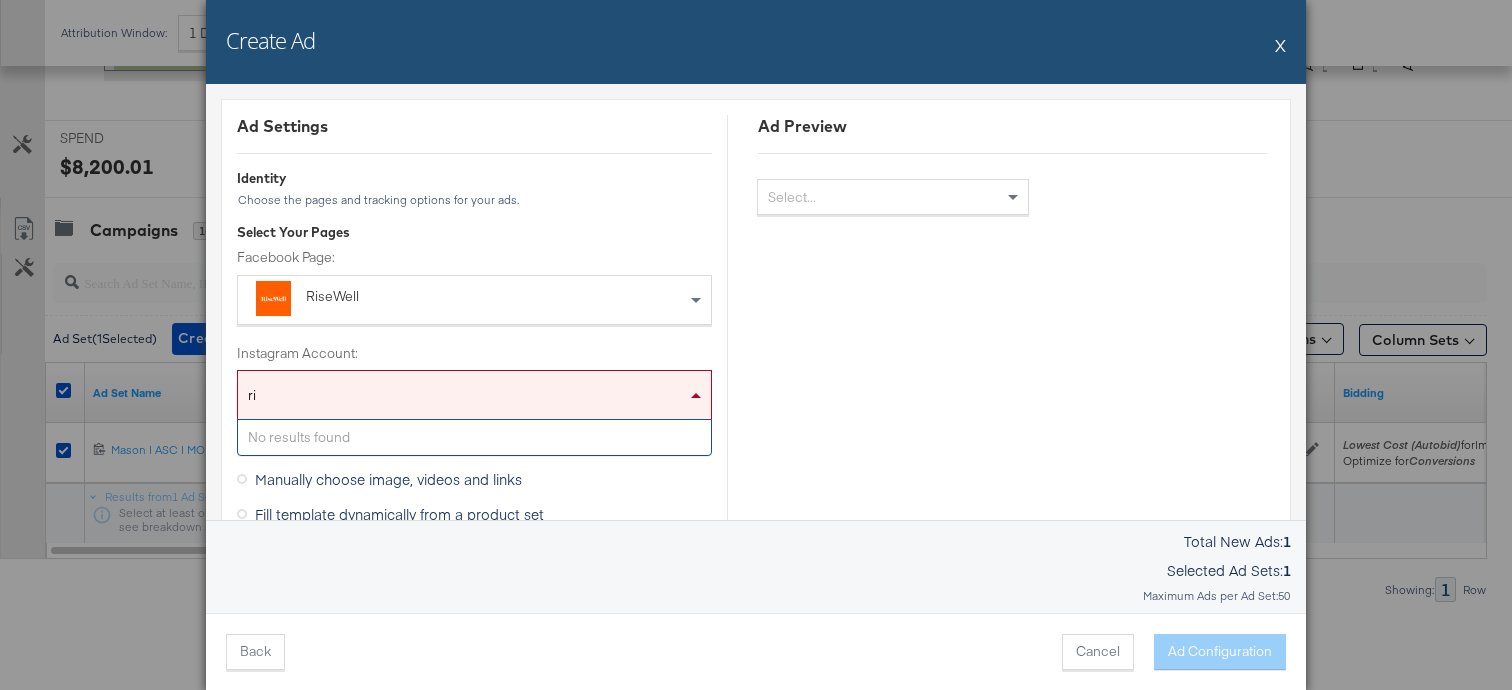 type on "r" 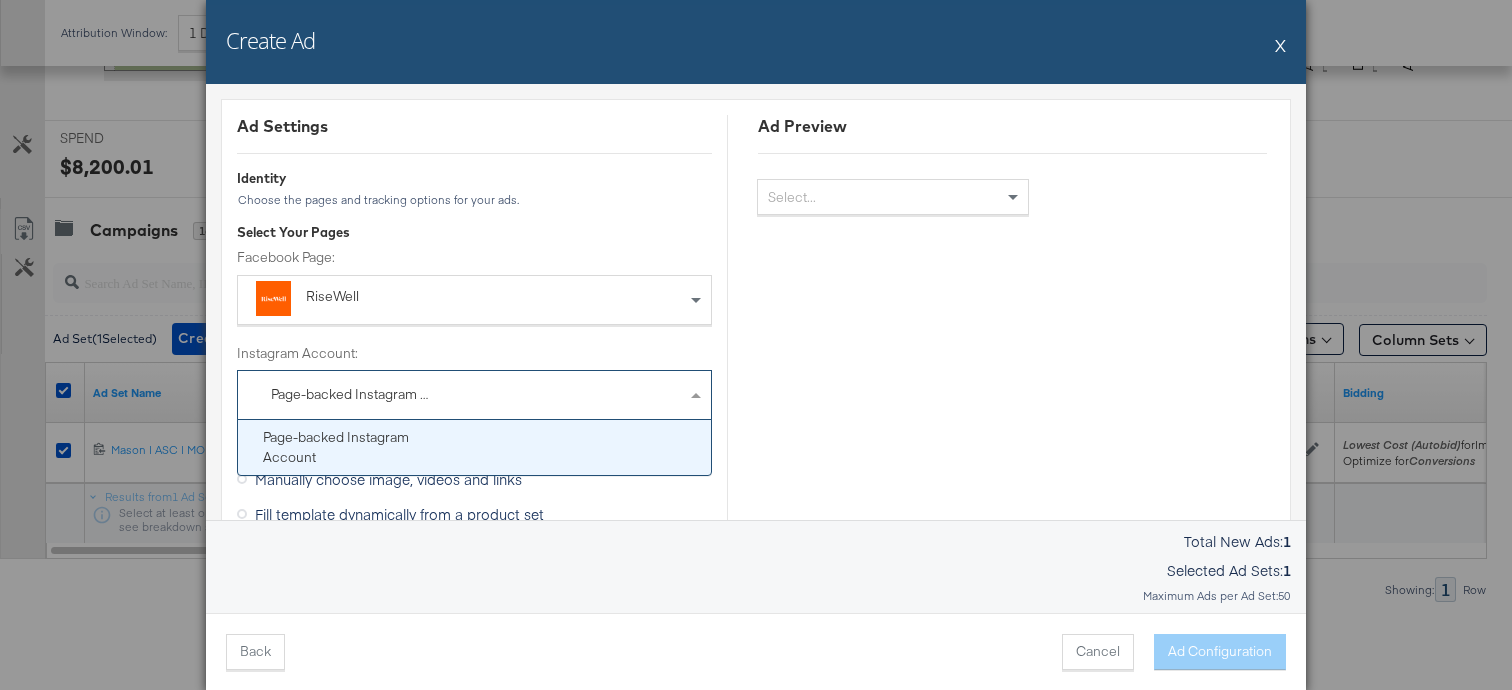 click on "Page-backed Instagram Account" at bounding box center [474, 395] 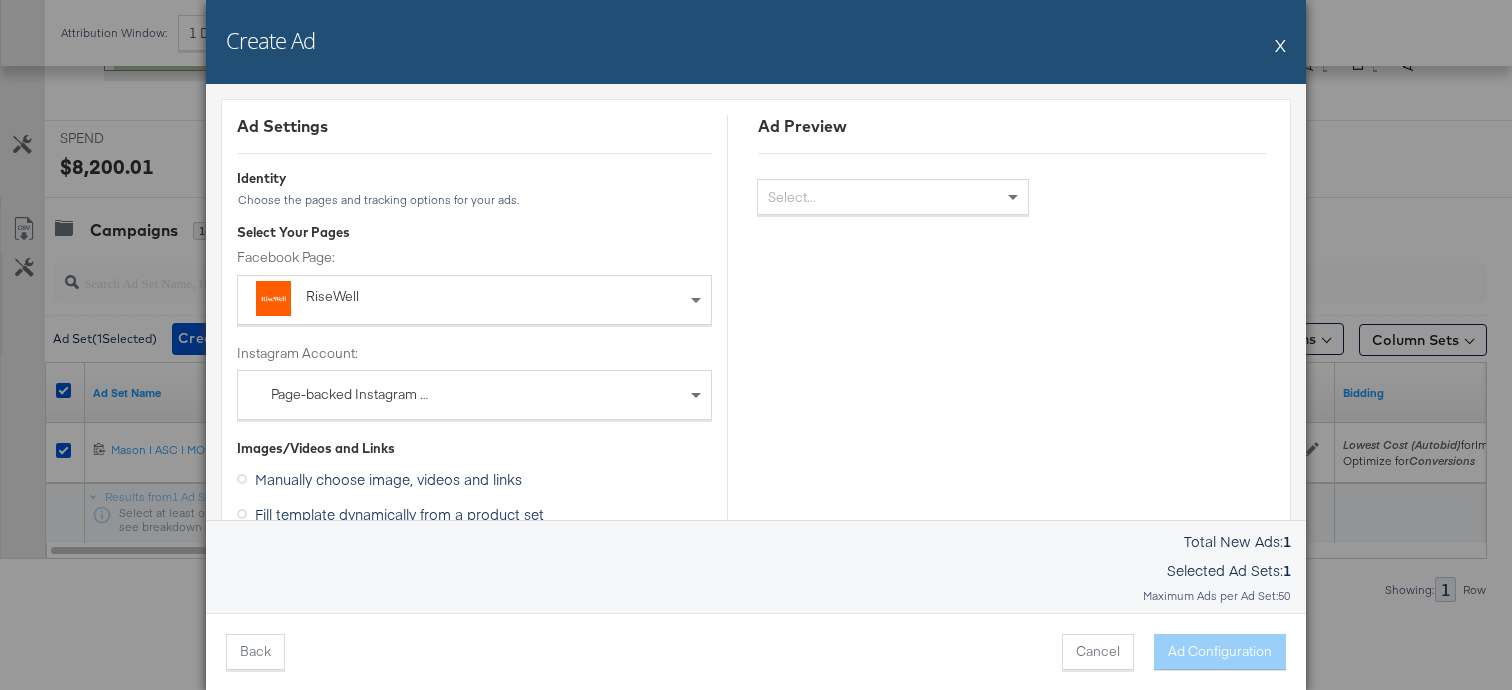 click on "Page-backed Instagram Account" at bounding box center [474, 395] 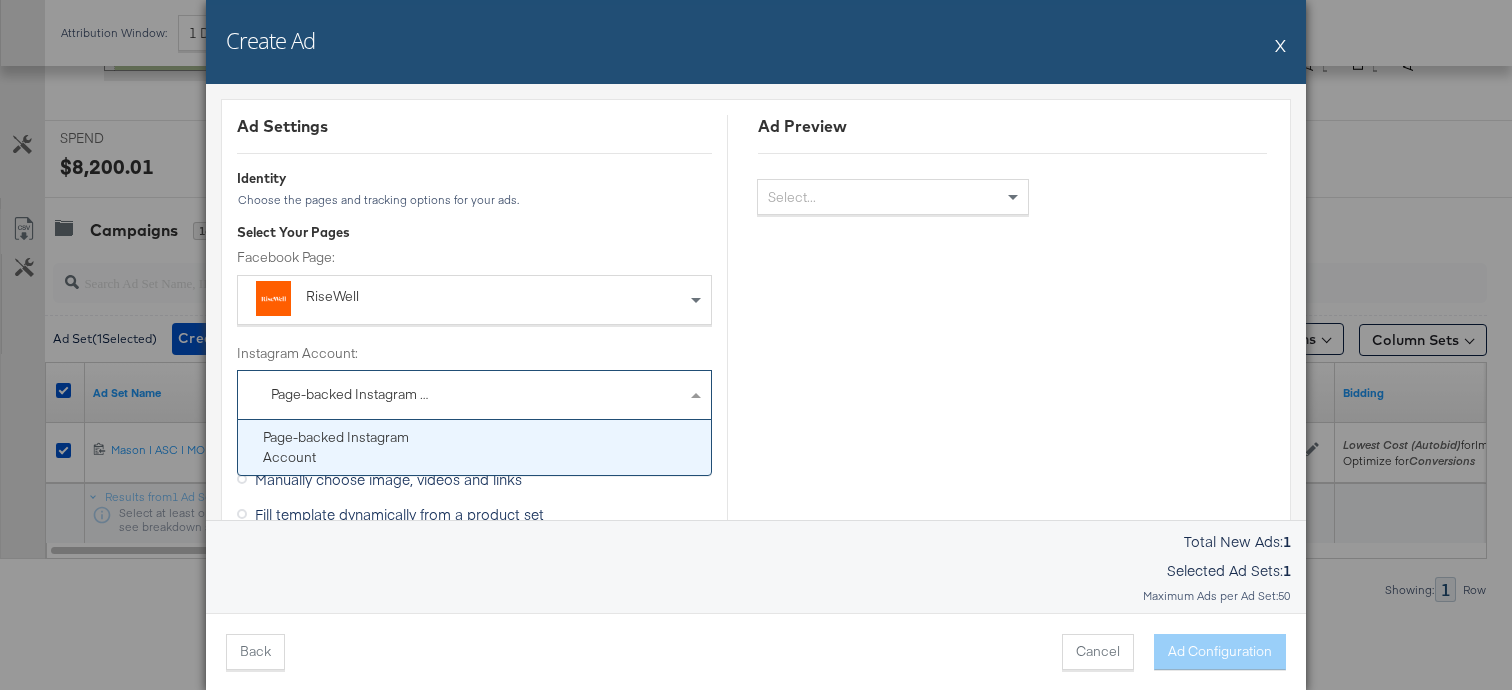 drag, startPoint x: 479, startPoint y: 396, endPoint x: 135, endPoint y: 413, distance: 344.4198 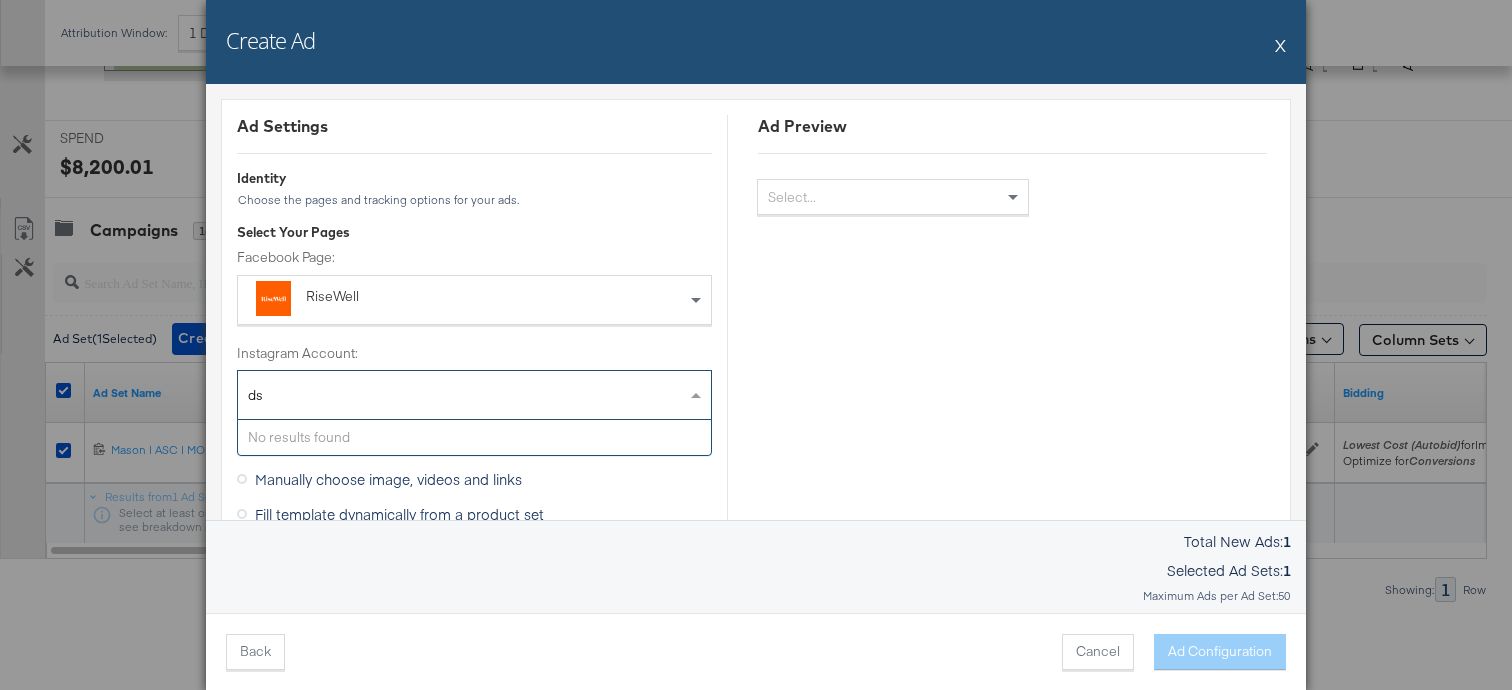 type on "d" 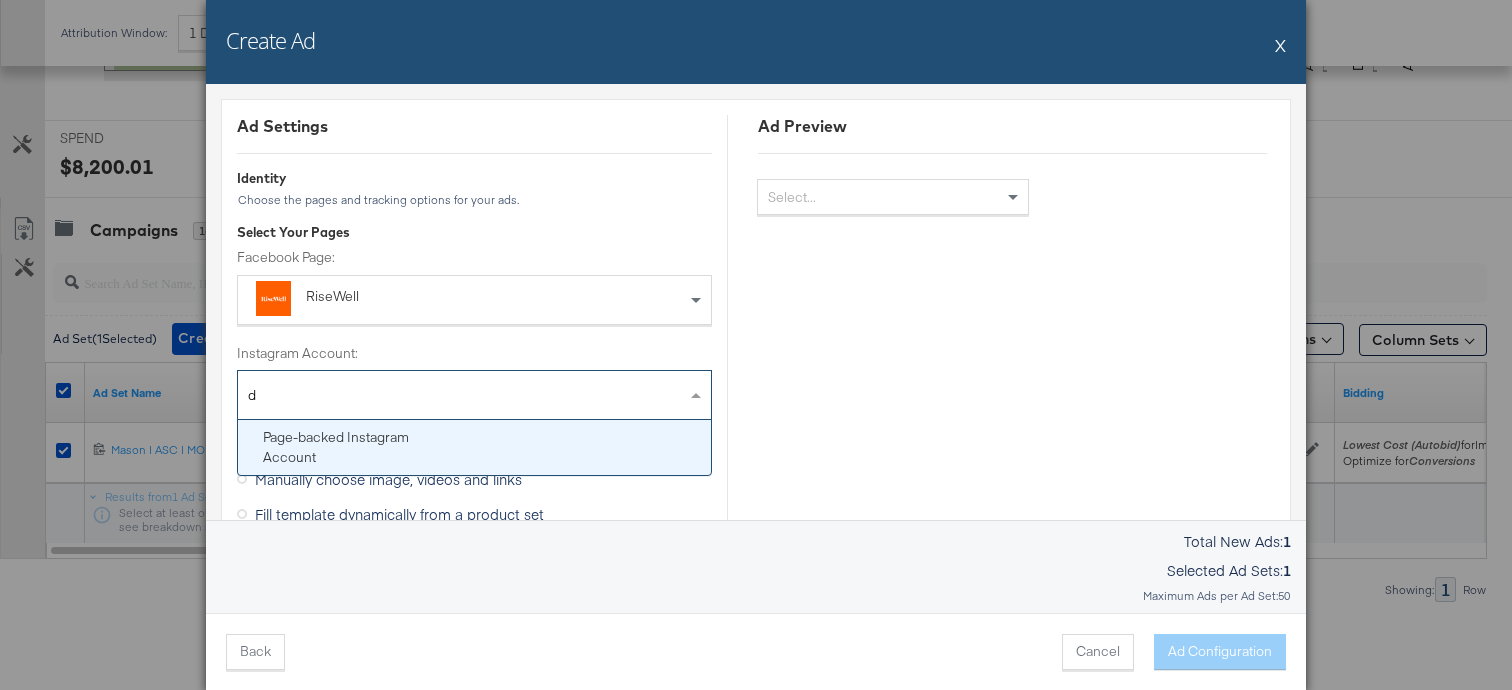 type 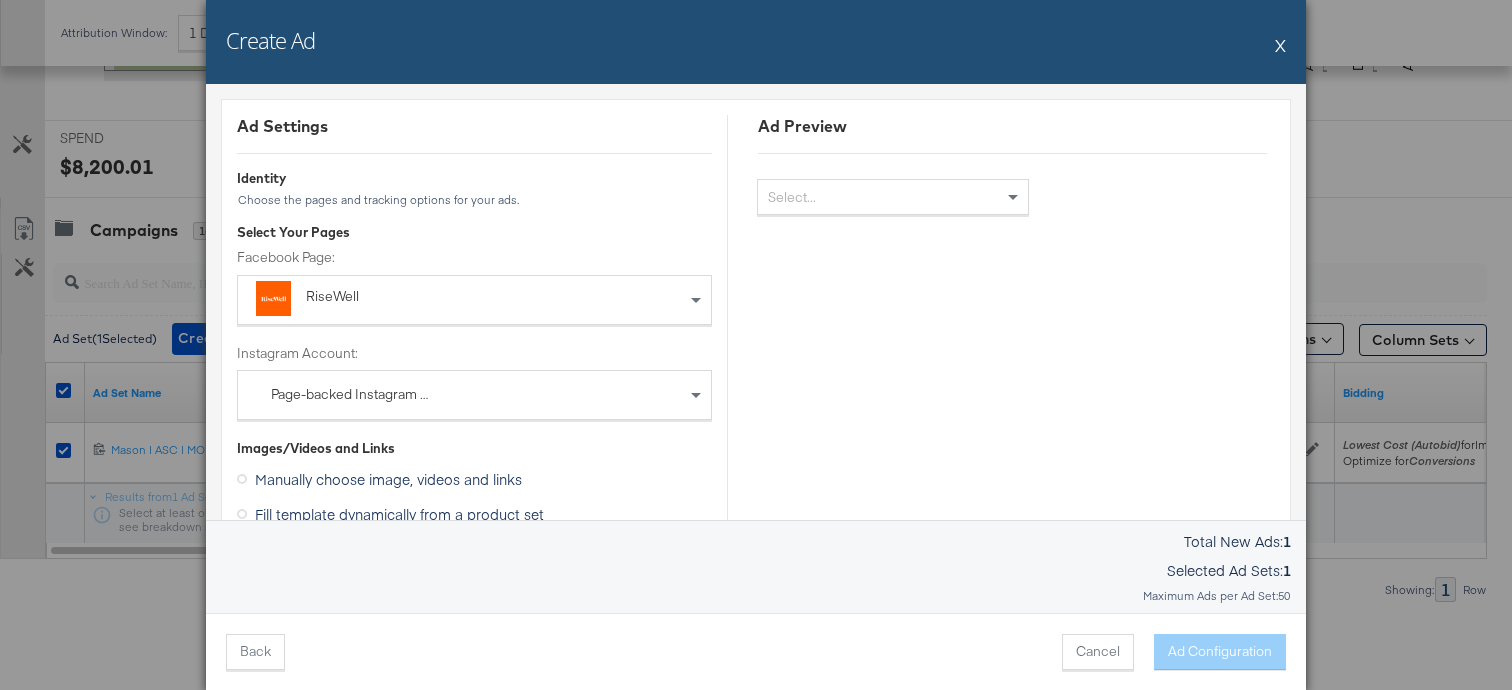 click on "Ad Preview Select..." at bounding box center (1012, 1181) 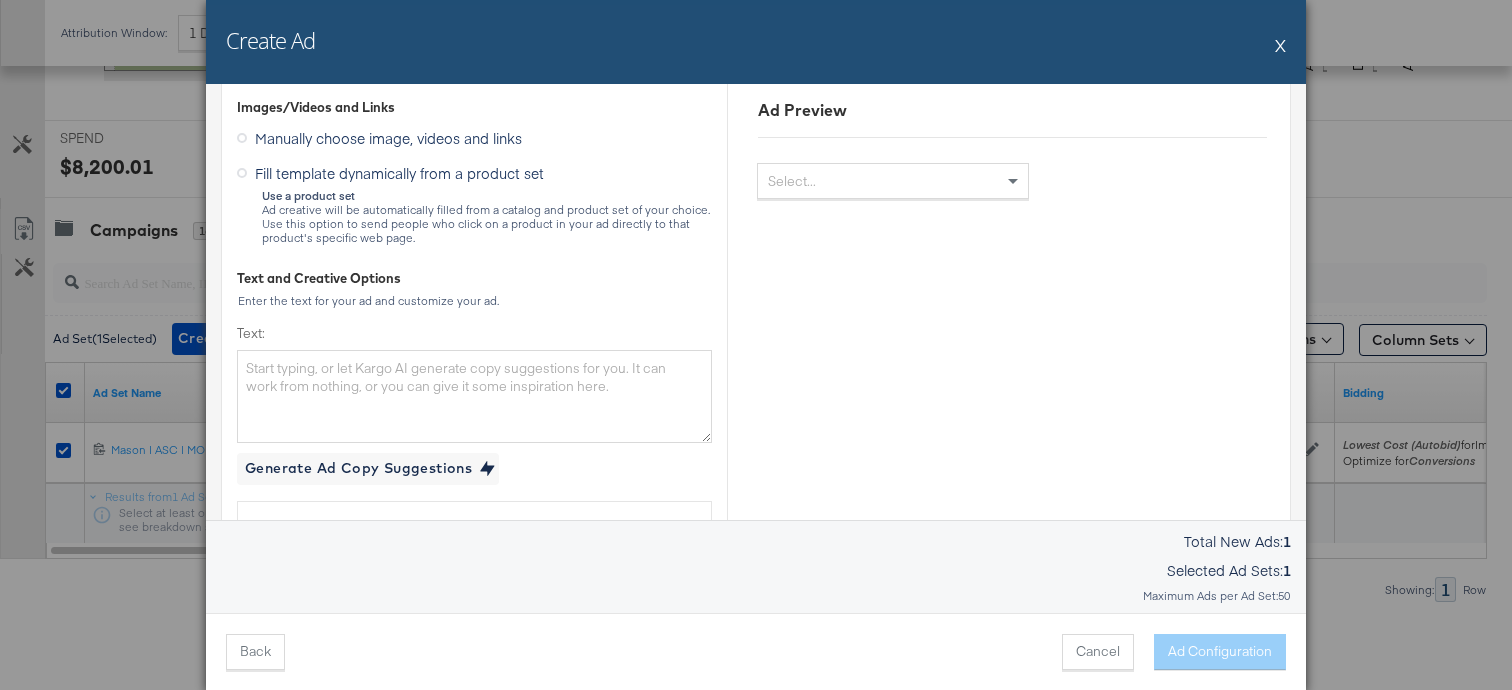 scroll, scrollTop: 303, scrollLeft: 0, axis: vertical 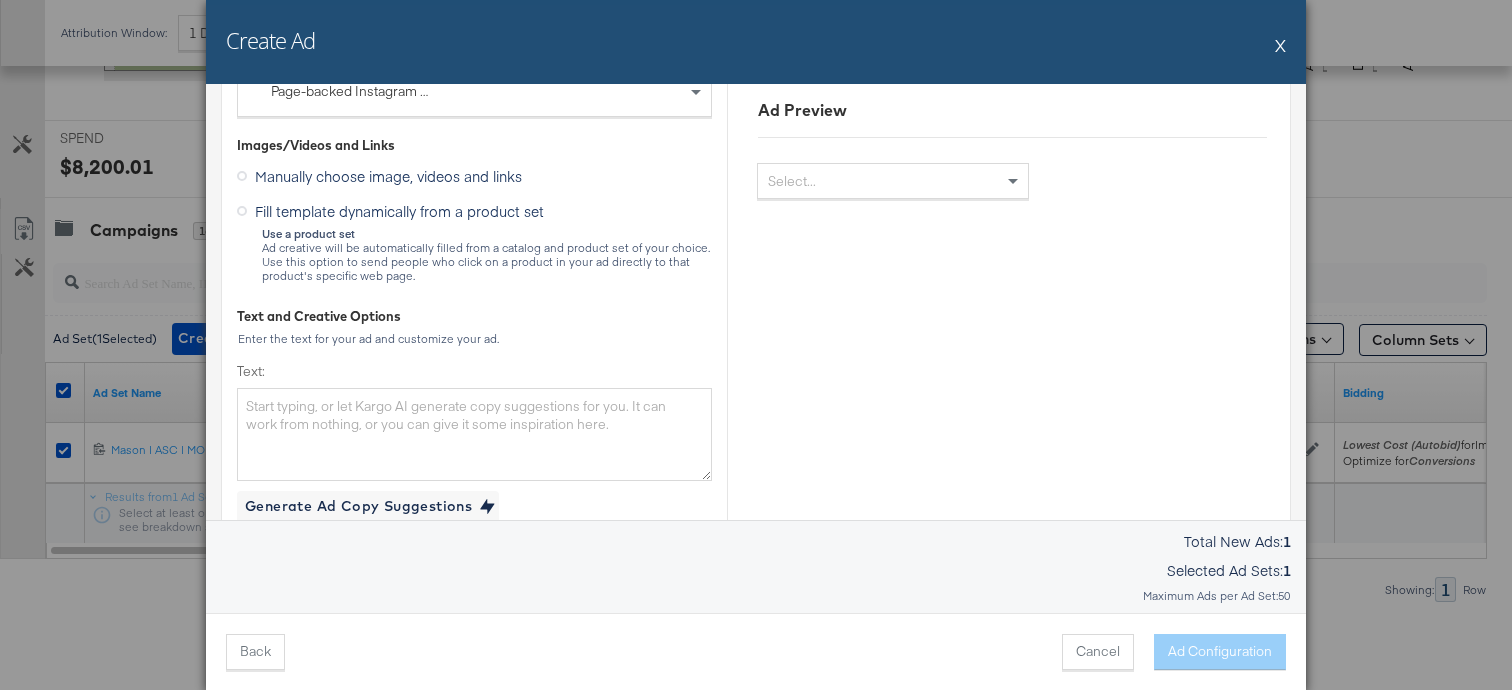 click on "Use a product set Ad creative will be automatically filled from a catalog and product set of your choice. Use this option to send people who click on a product in your ad directly to that product's specific web page." at bounding box center (486, 255) 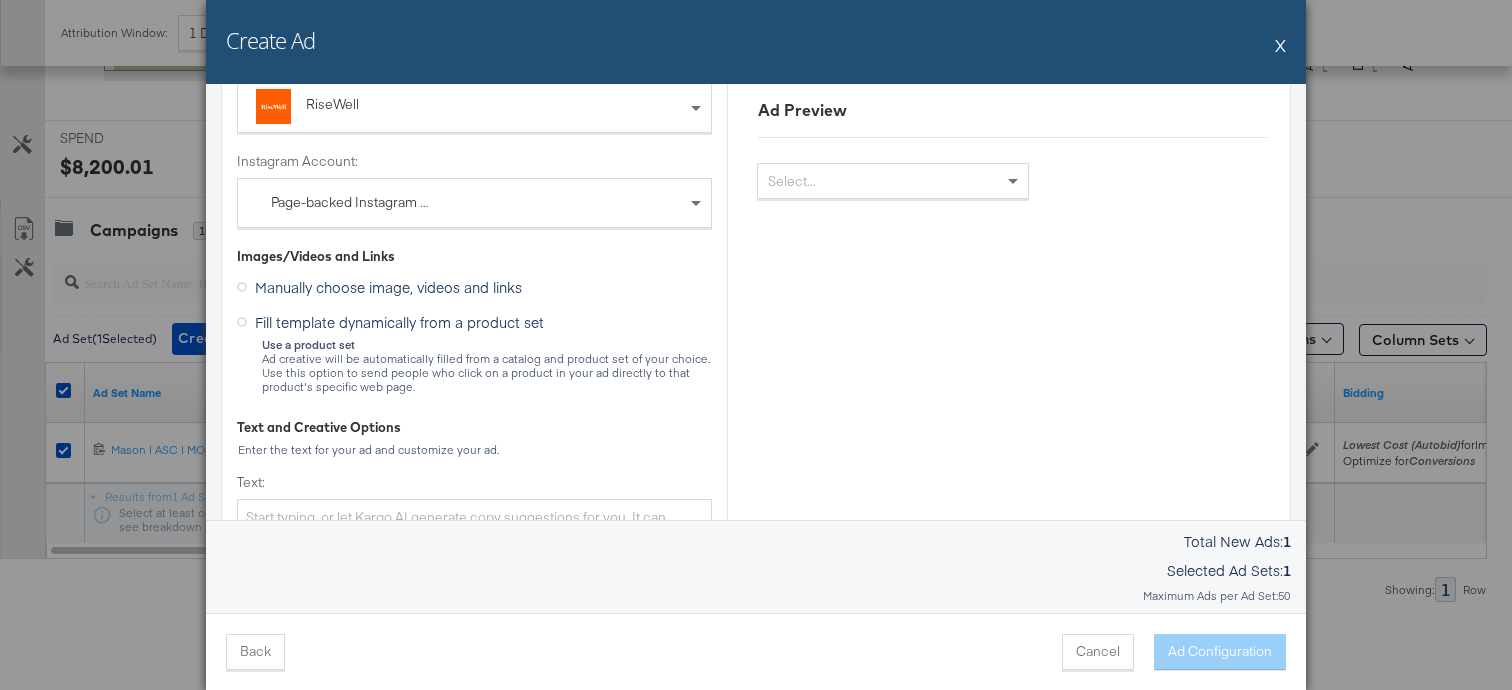 scroll, scrollTop: 255, scrollLeft: 0, axis: vertical 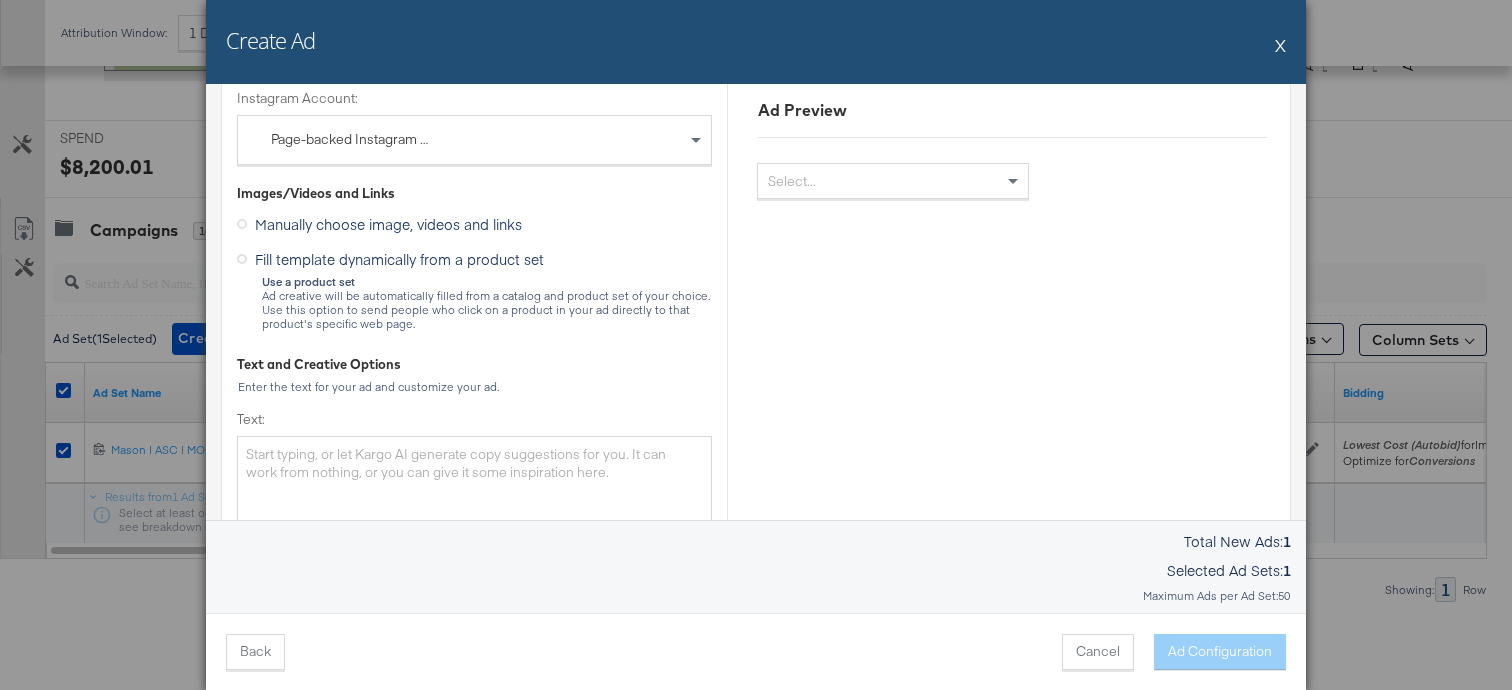 click at bounding box center [242, 259] 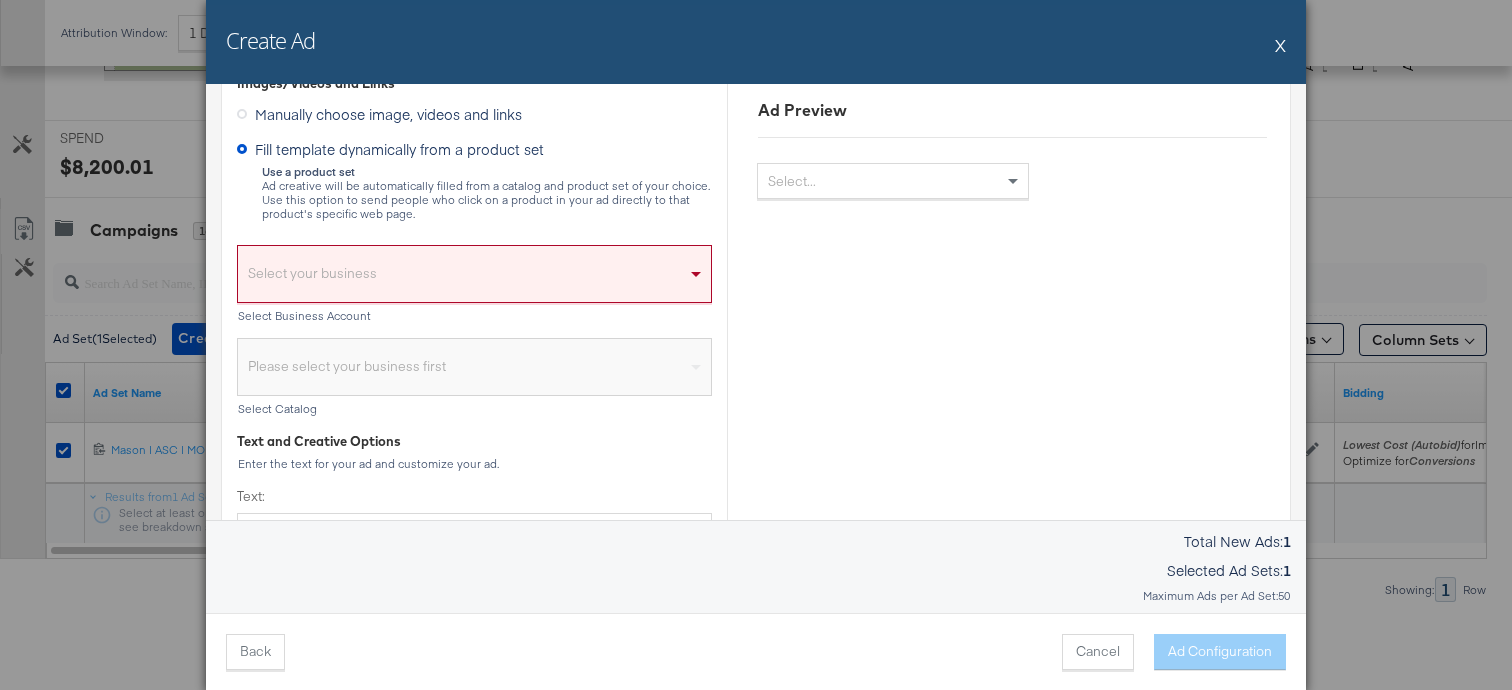 scroll, scrollTop: 391, scrollLeft: 0, axis: vertical 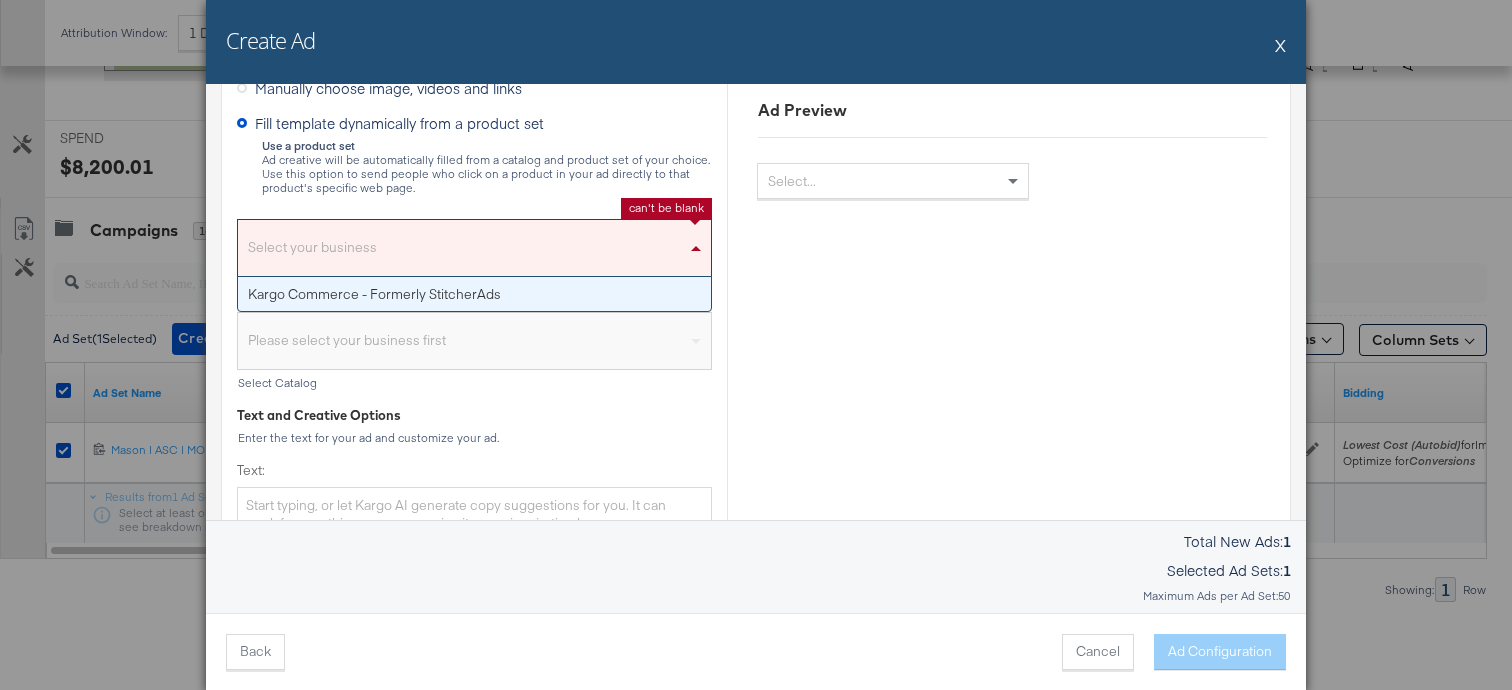 click on "Select your business" at bounding box center (474, 253) 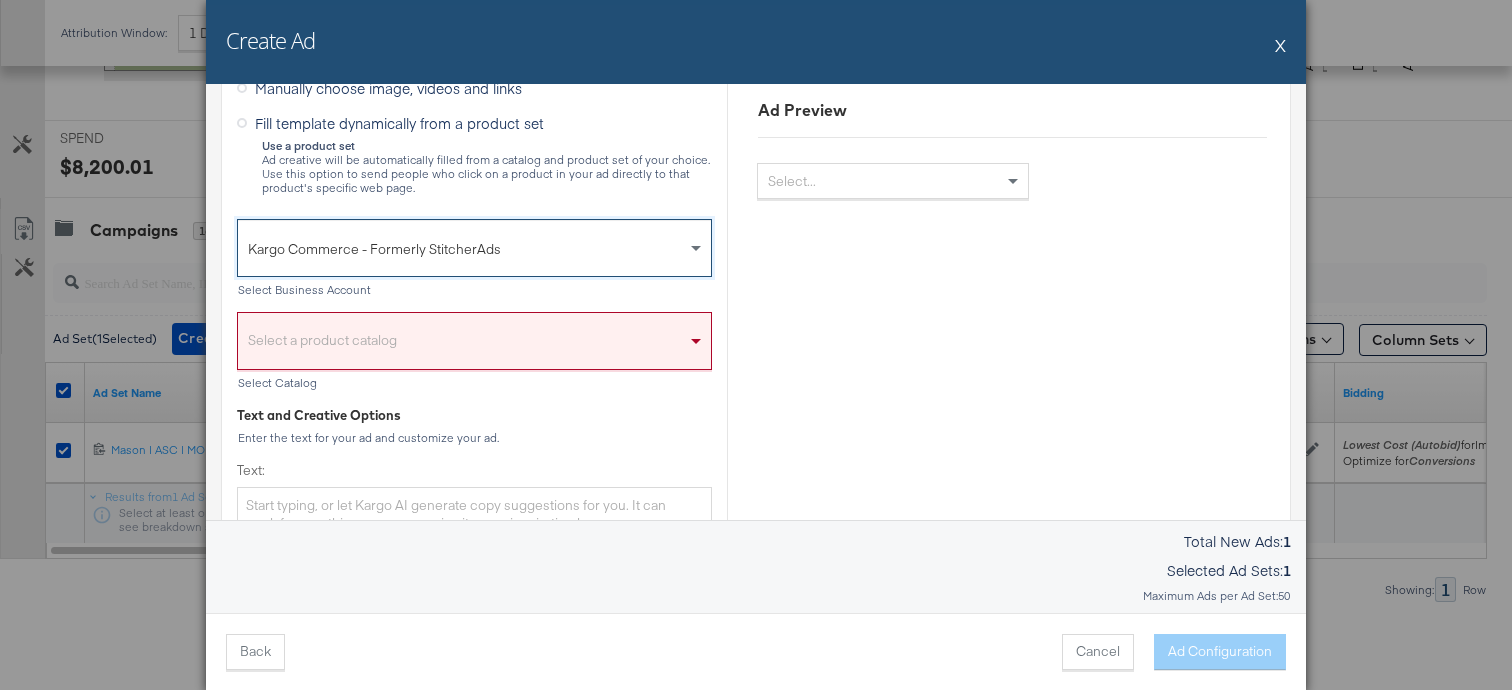 click on "Select a product catalog" at bounding box center (474, 346) 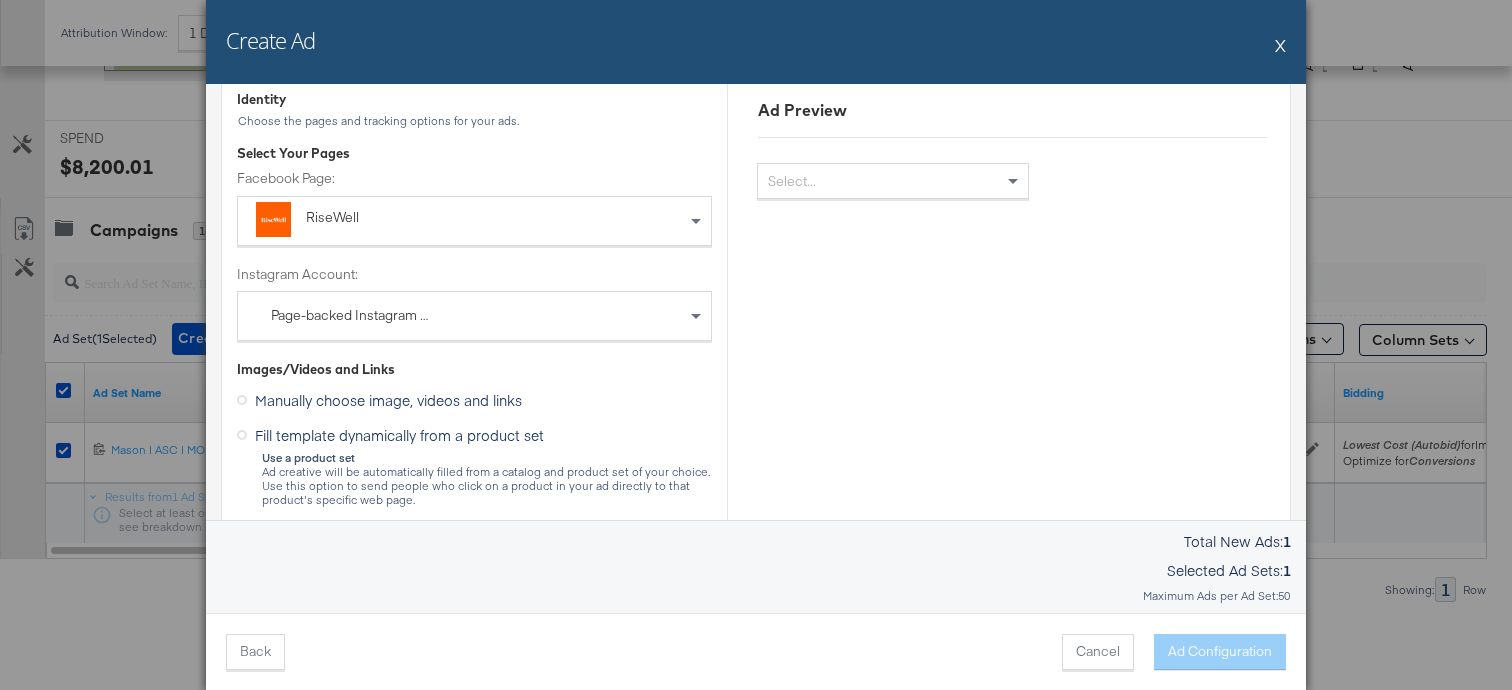 scroll, scrollTop: 0, scrollLeft: 0, axis: both 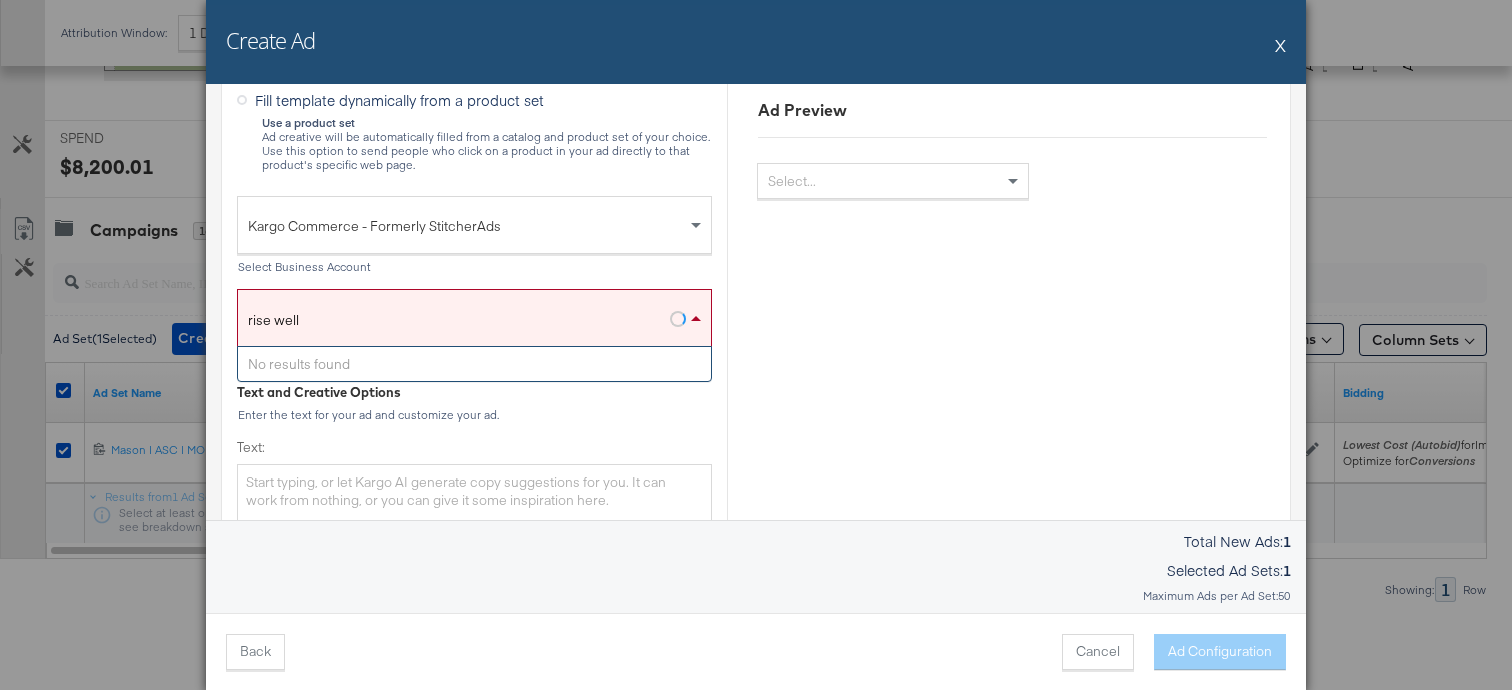type on "rise well" 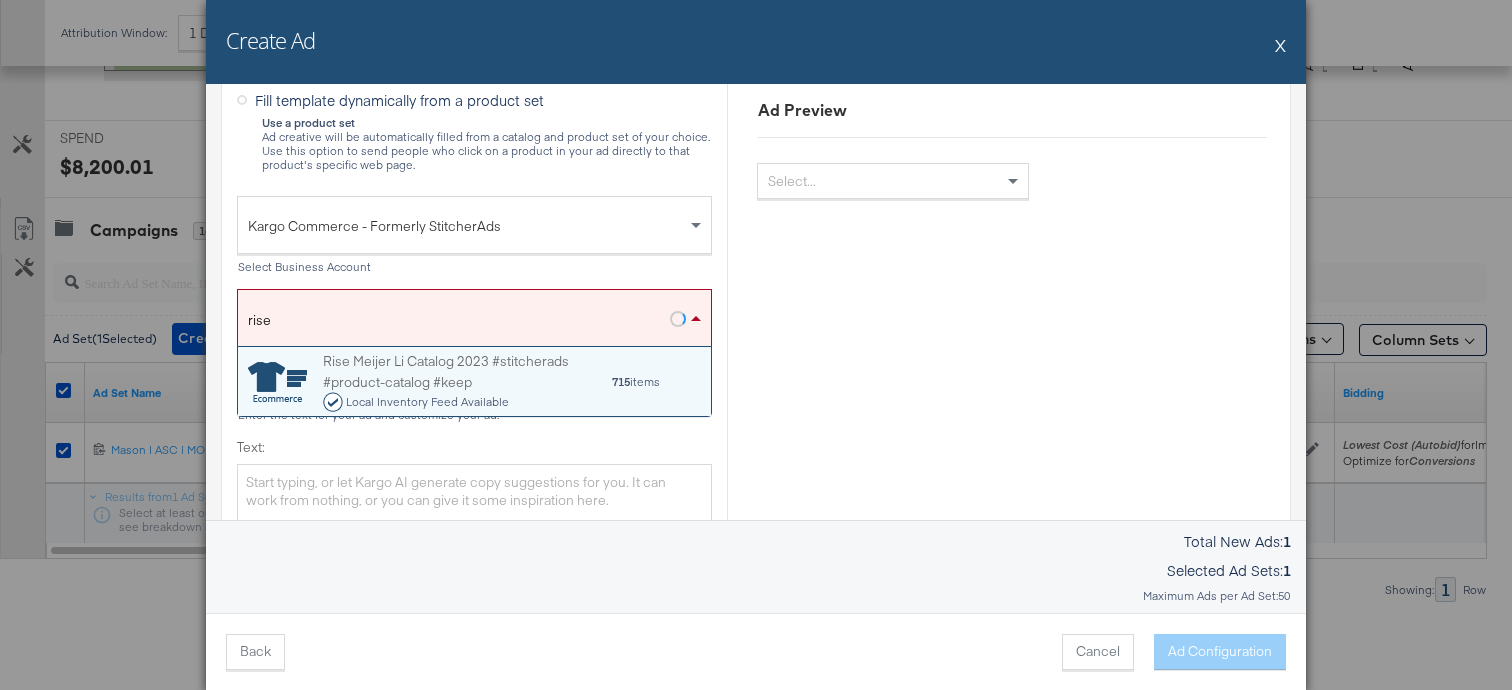 scroll, scrollTop: 0, scrollLeft: 1, axis: horizontal 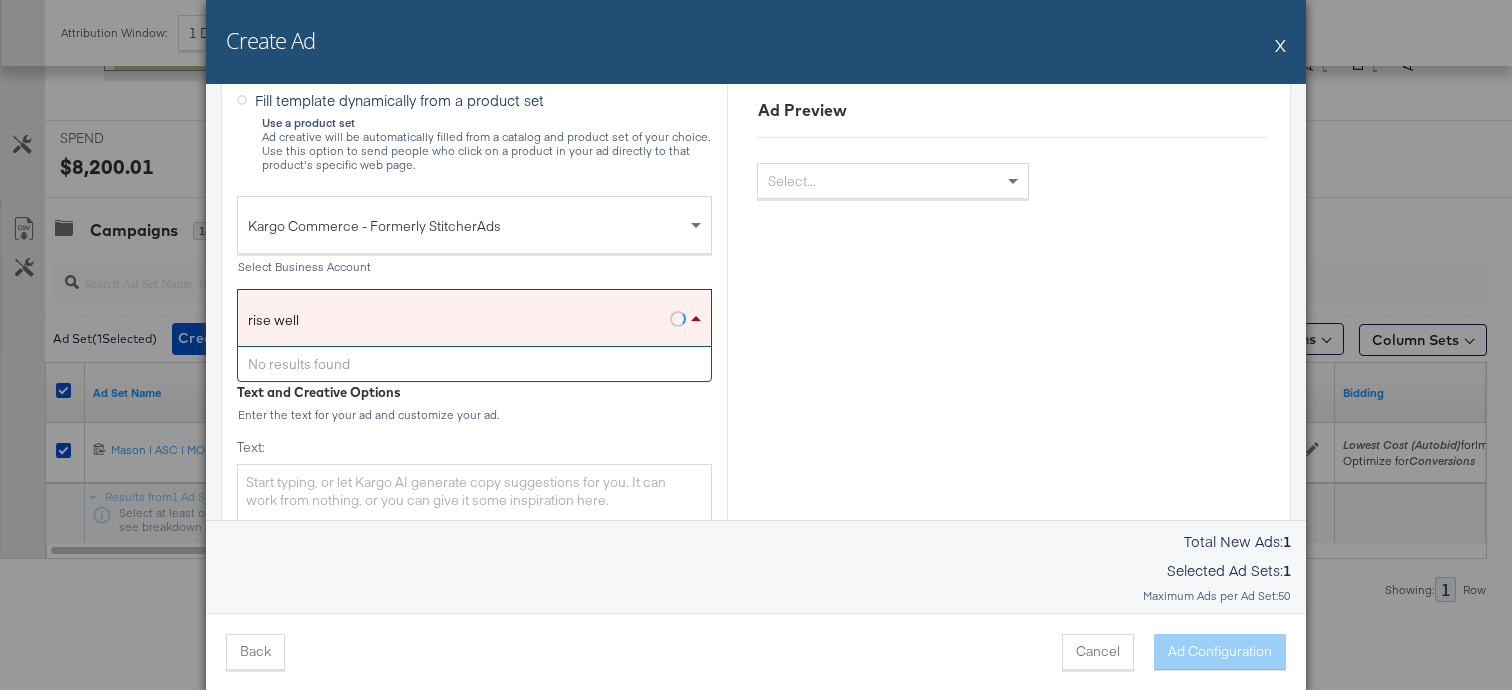 type on "rise well" 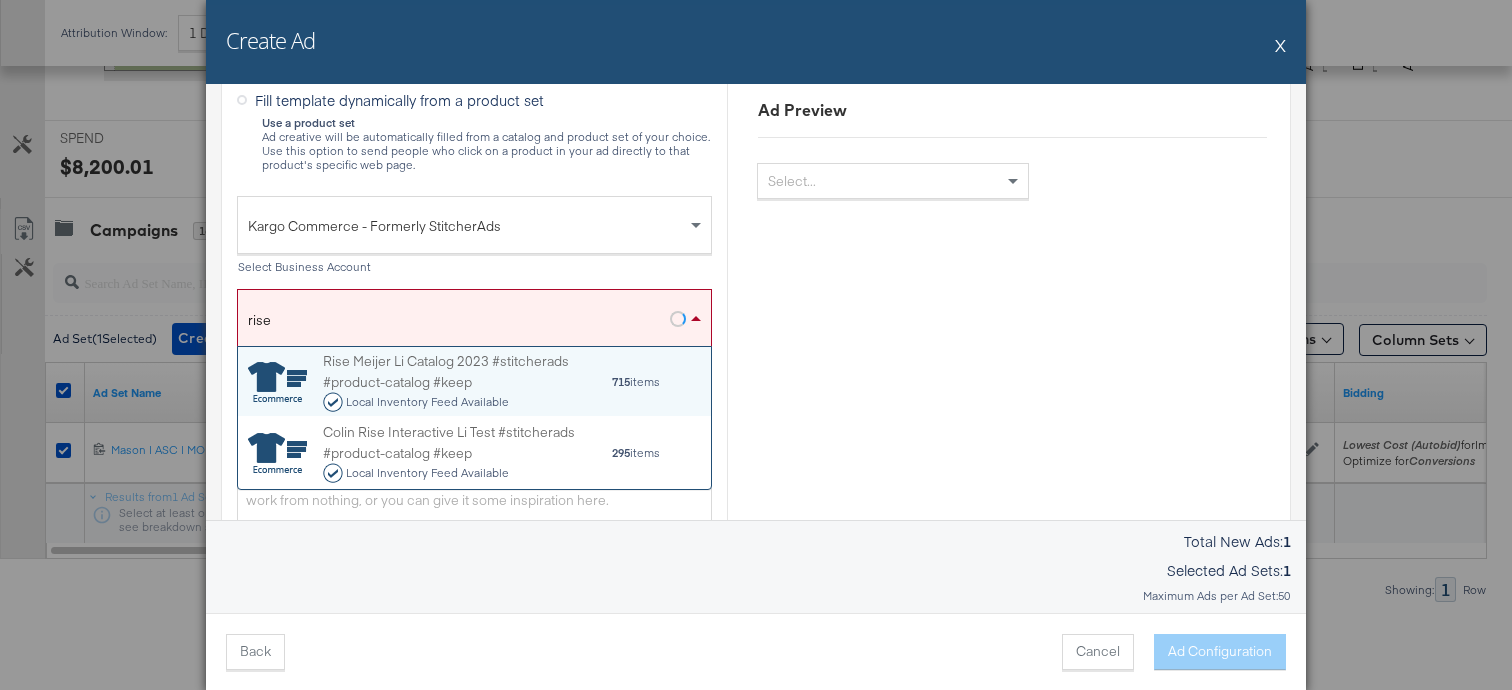 scroll, scrollTop: 1, scrollLeft: 1, axis: both 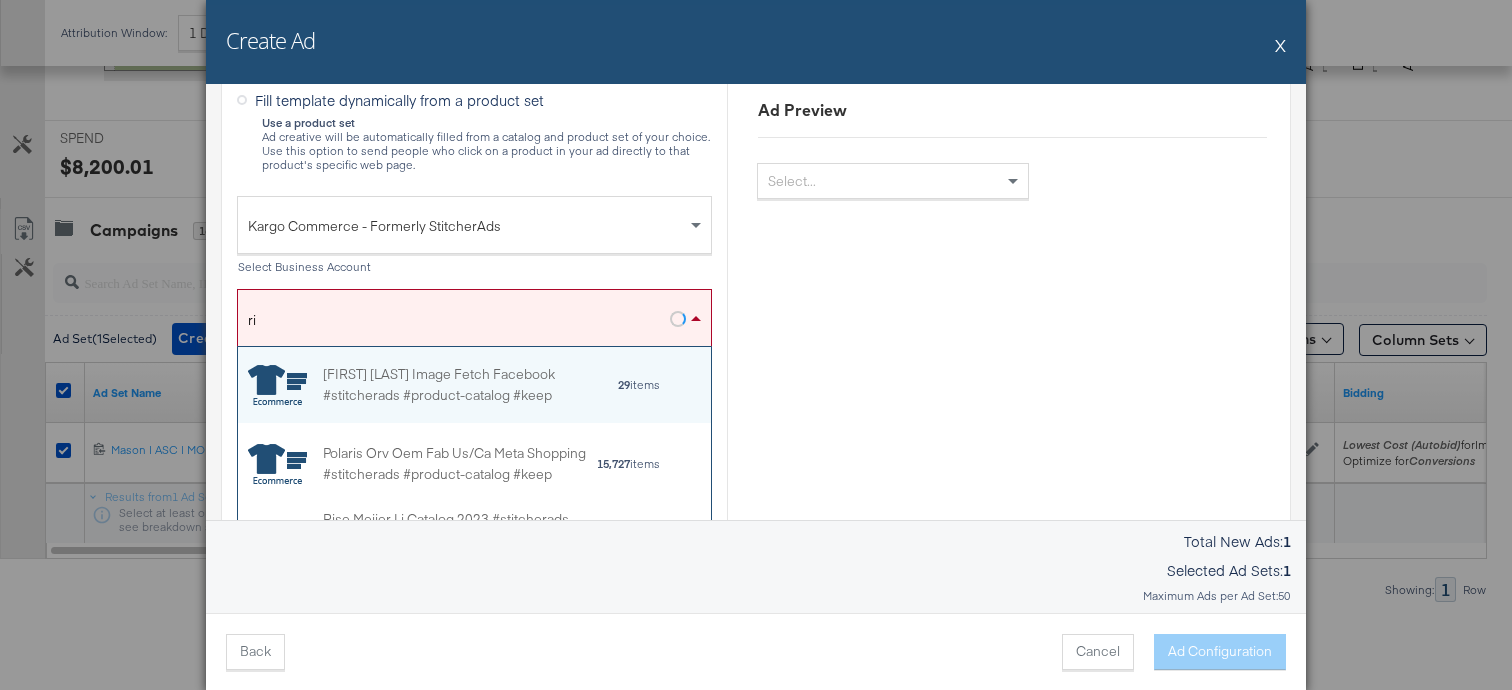 type on "r" 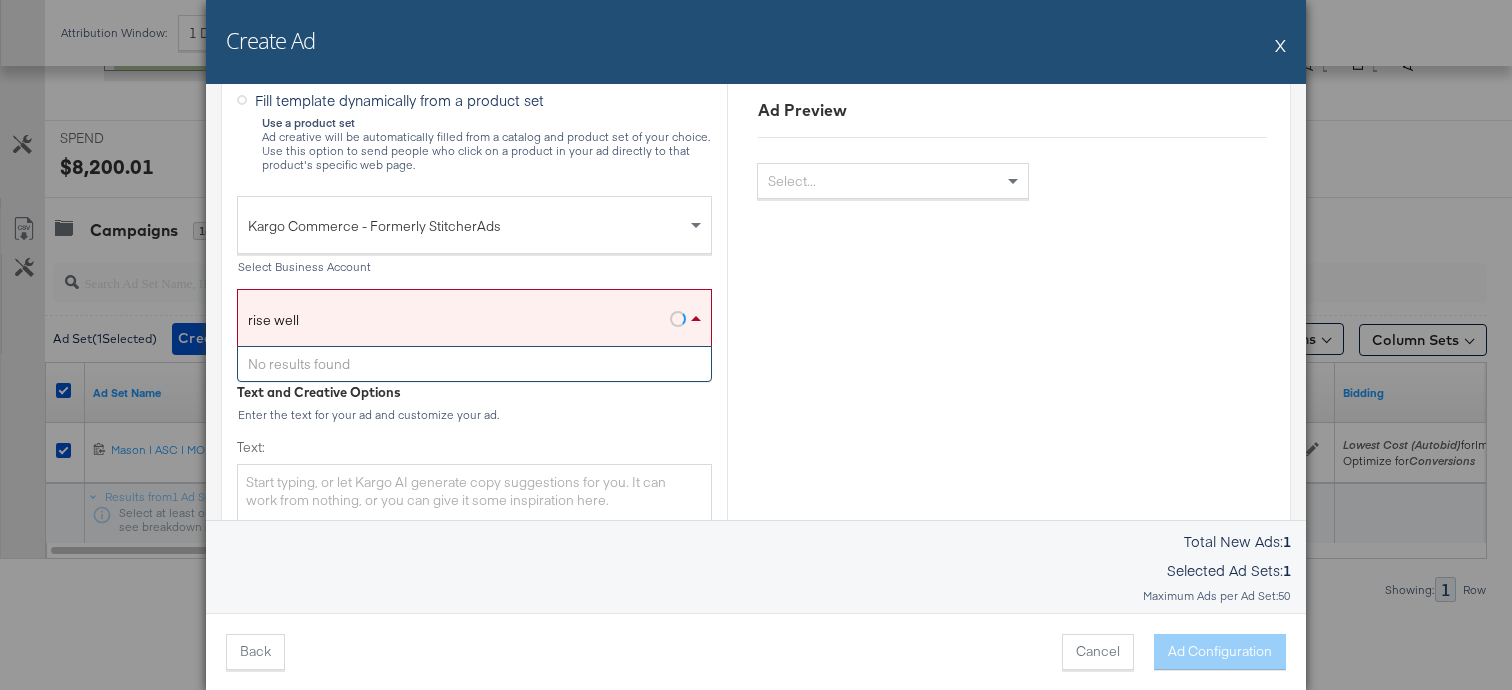 type on "rise well" 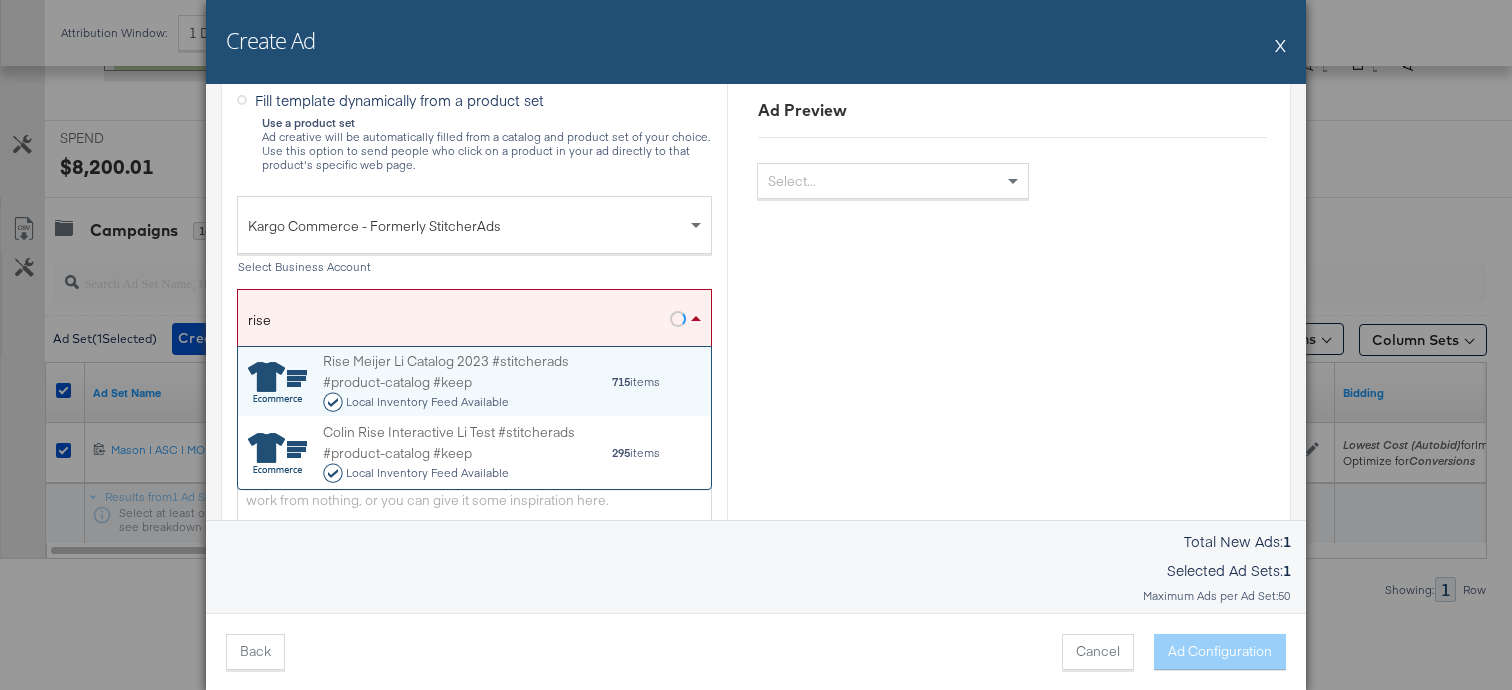 scroll, scrollTop: 1, scrollLeft: 1, axis: both 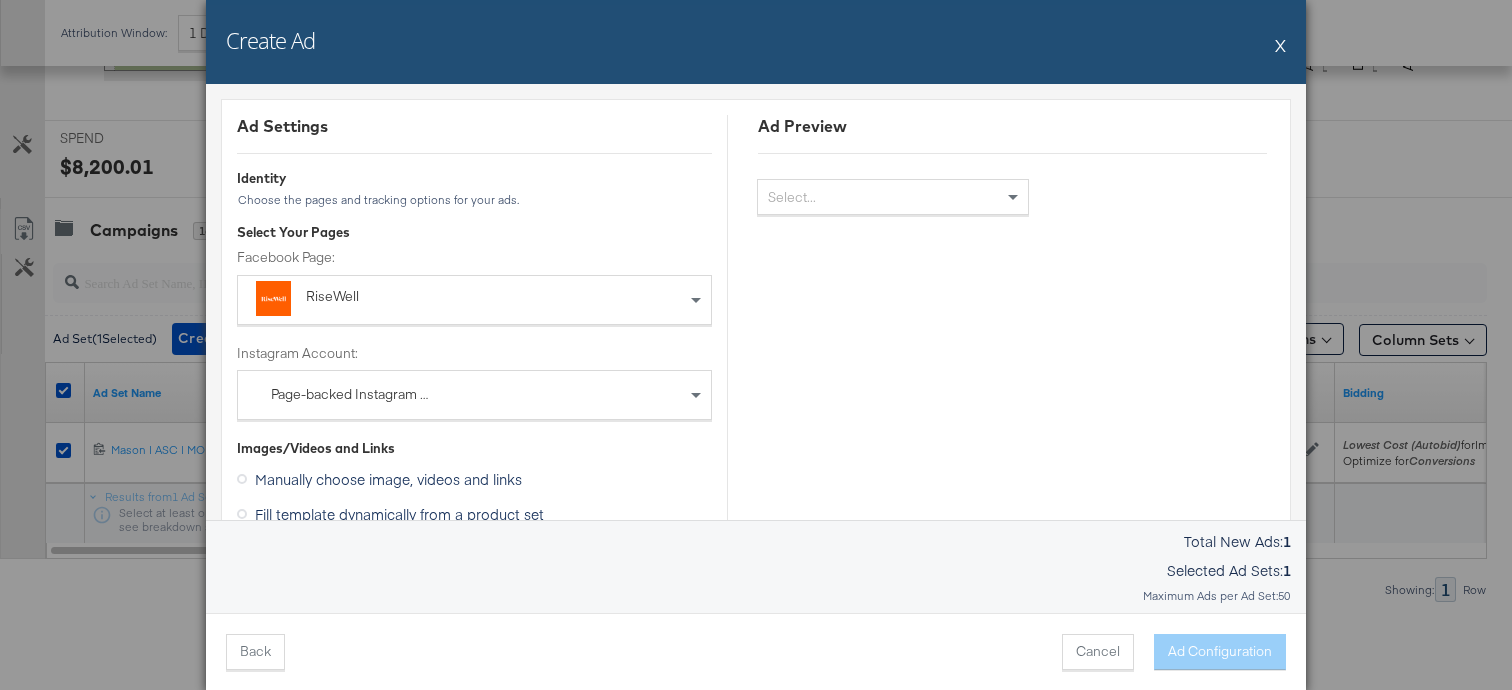 type on "rise well" 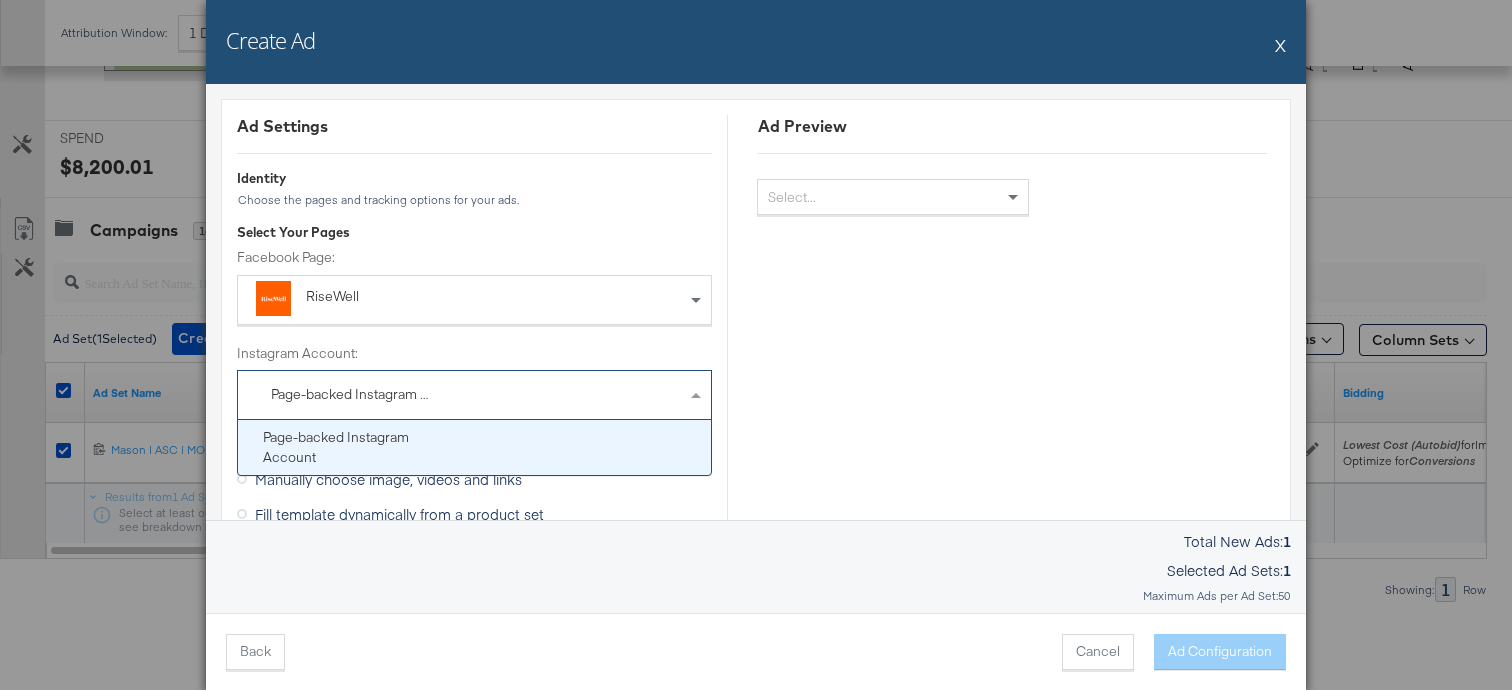 click on "Page-backed Instagram Account" at bounding box center (474, 395) 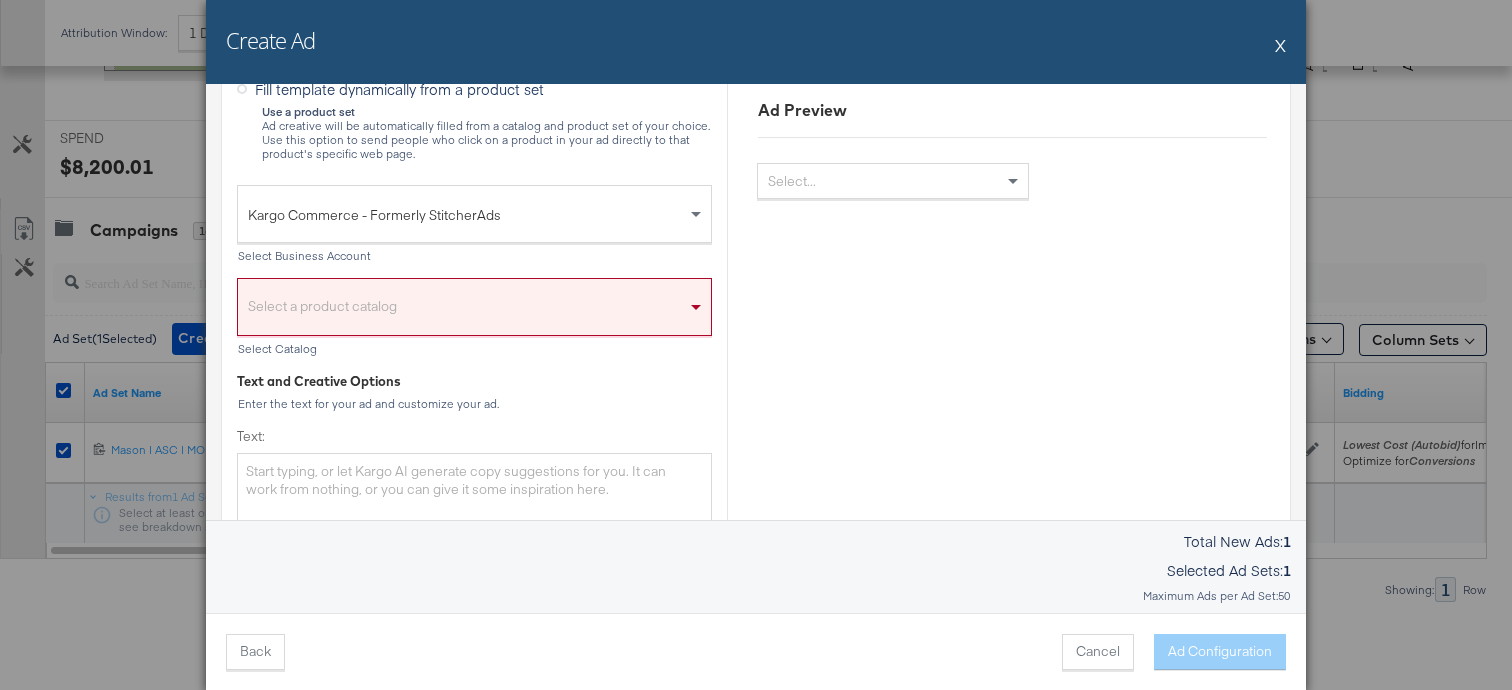 scroll, scrollTop: 428, scrollLeft: 0, axis: vertical 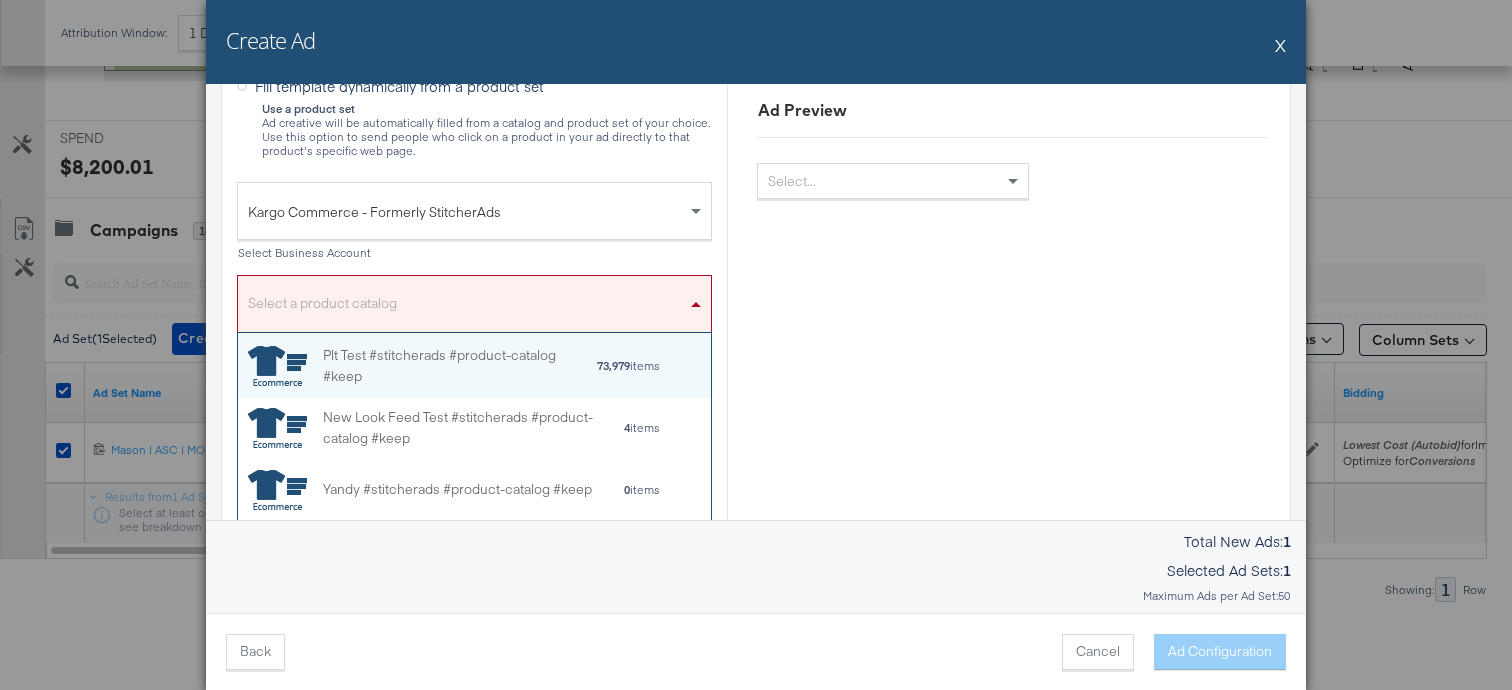 click on "Select a product catalog" at bounding box center [474, 309] 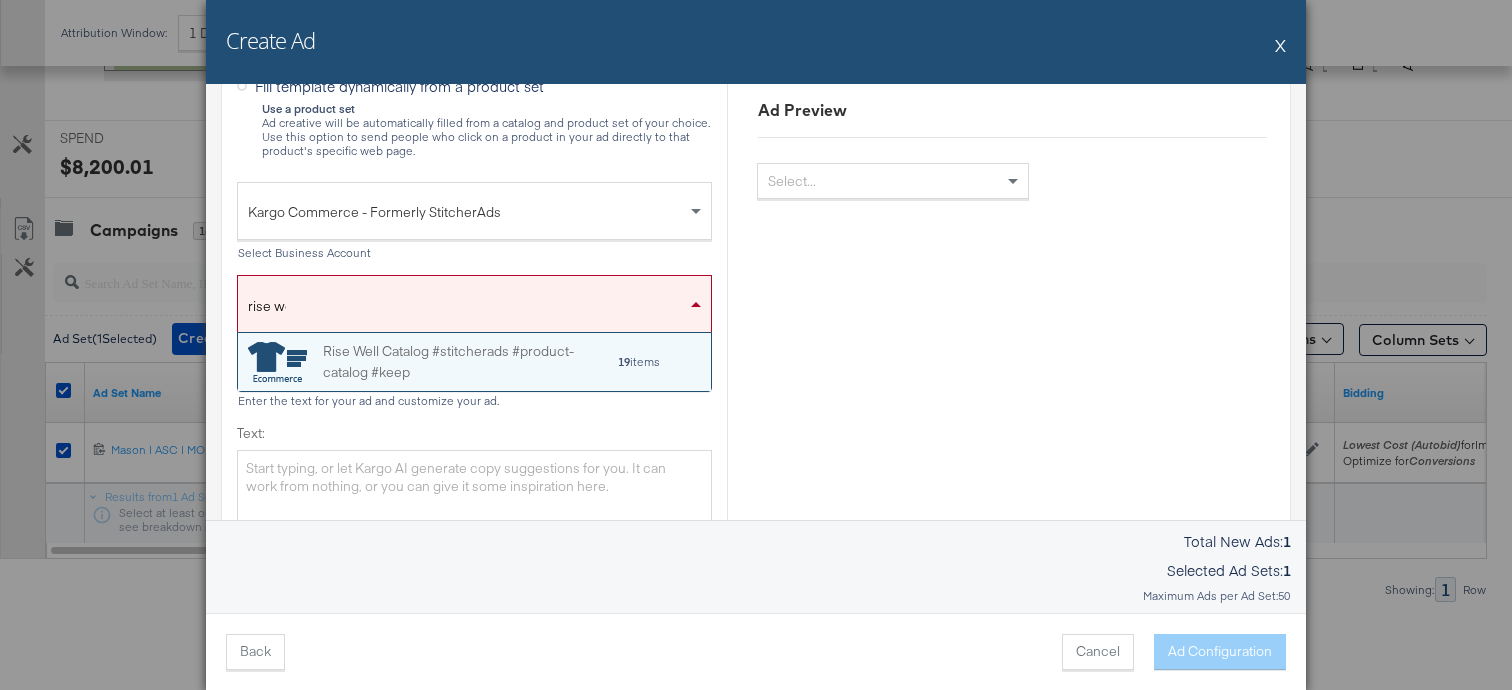 type on "rise well" 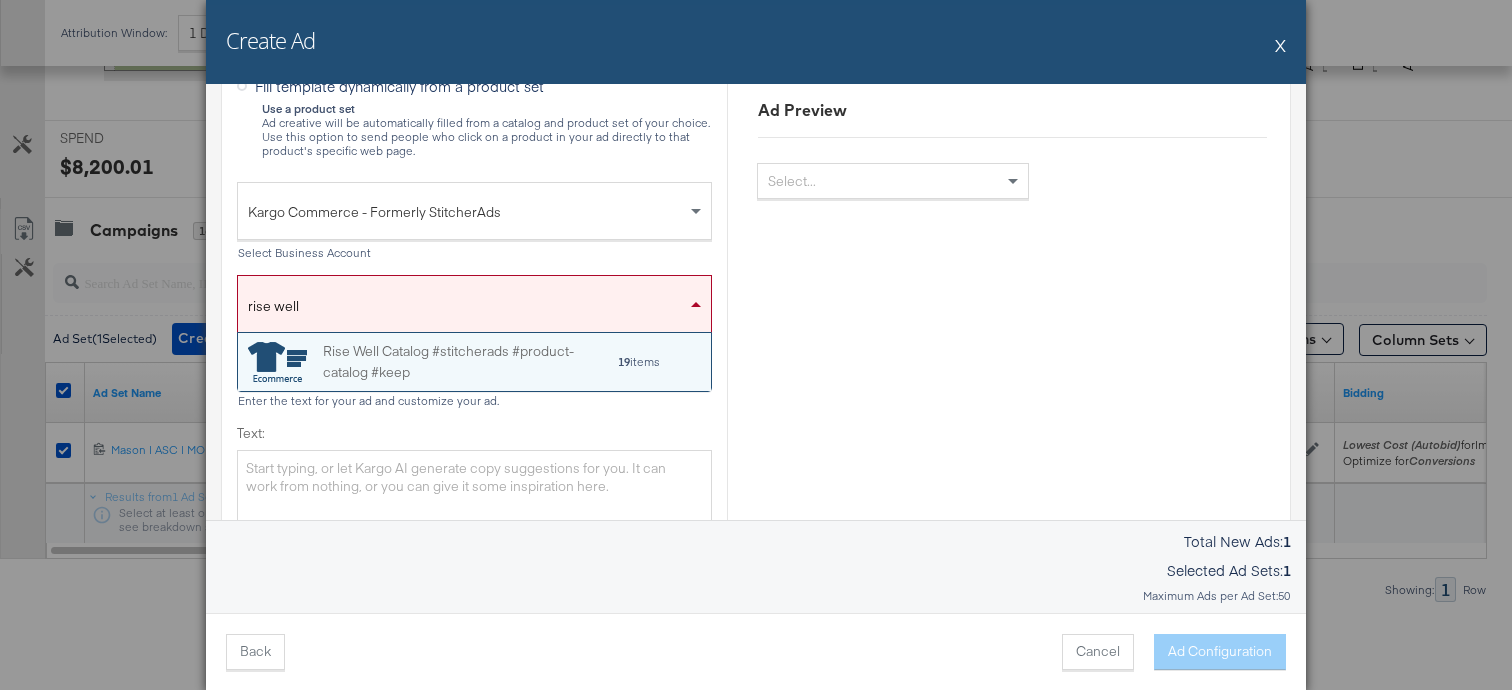 scroll, scrollTop: 58, scrollLeft: 473, axis: both 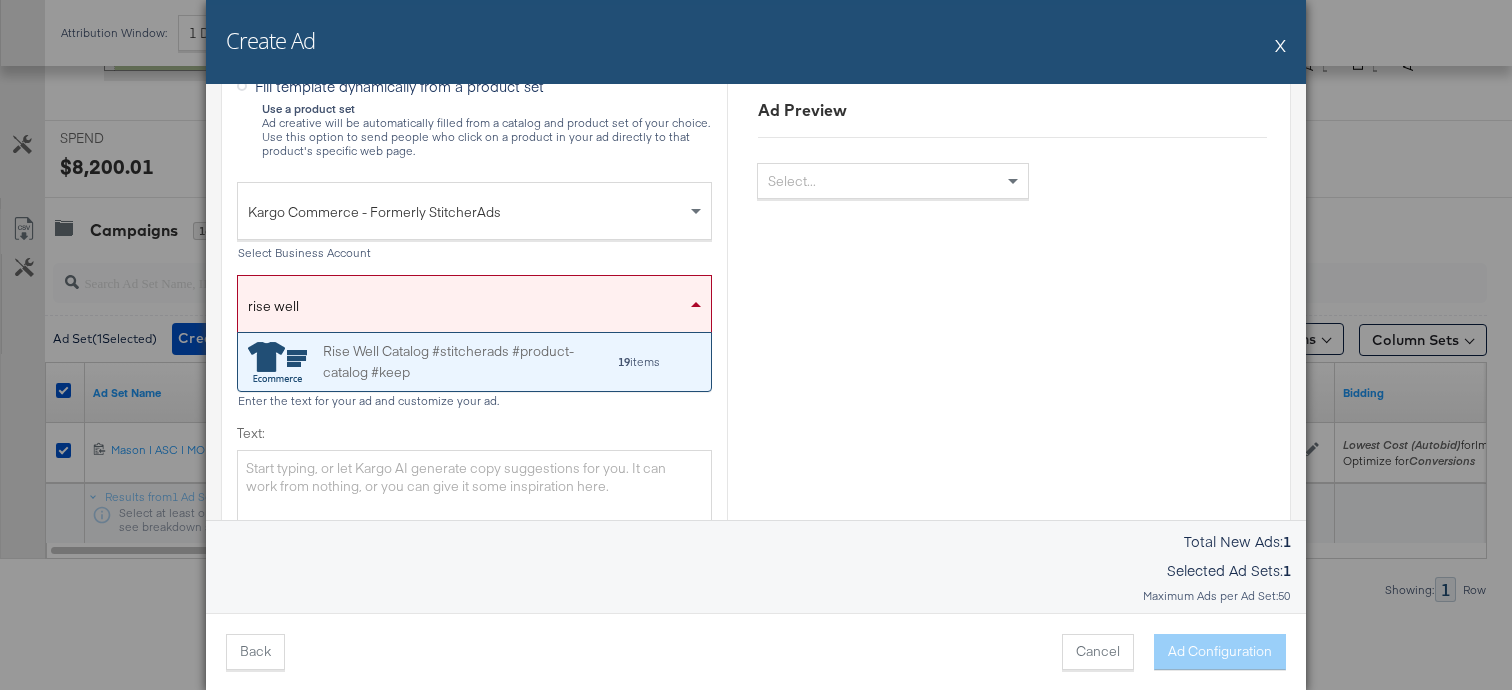 click on "Rise Well Catalog #stitcherads #product-catalog #keep" at bounding box center (470, 362) 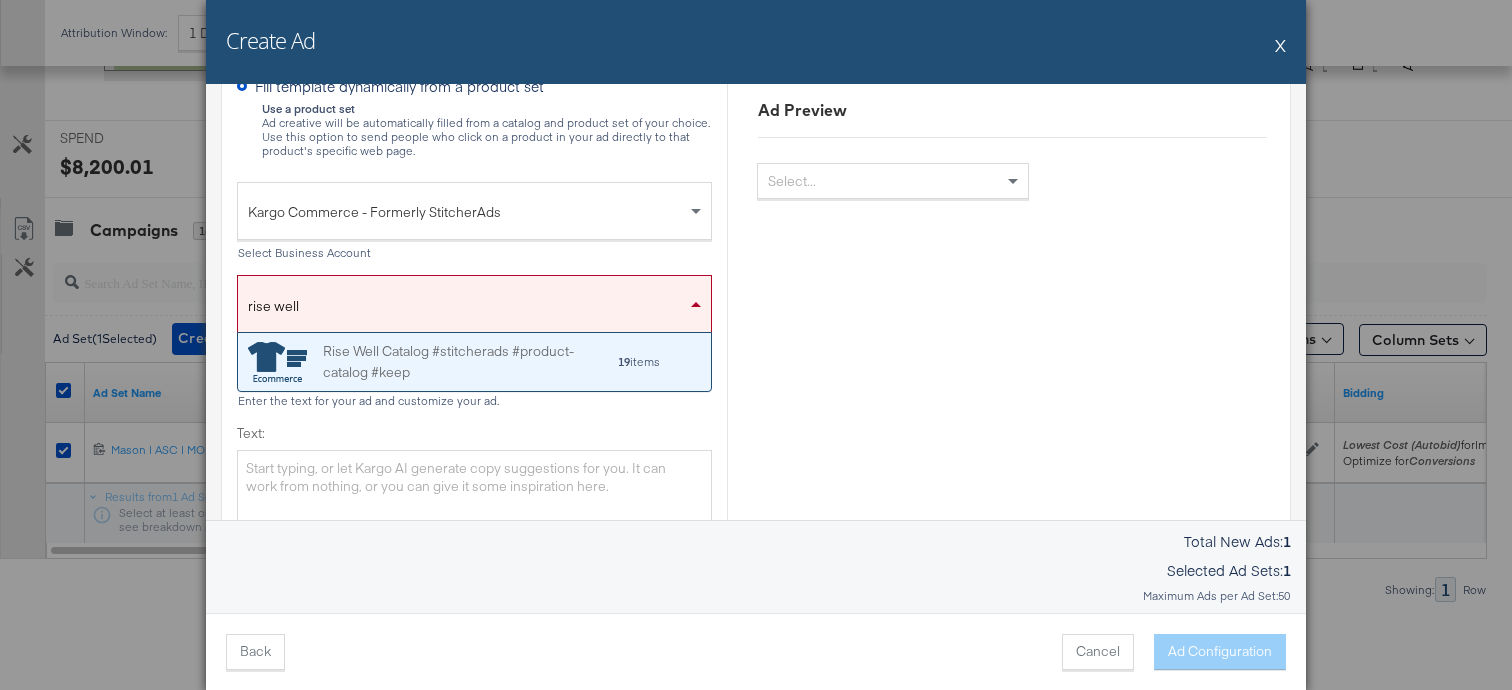 type 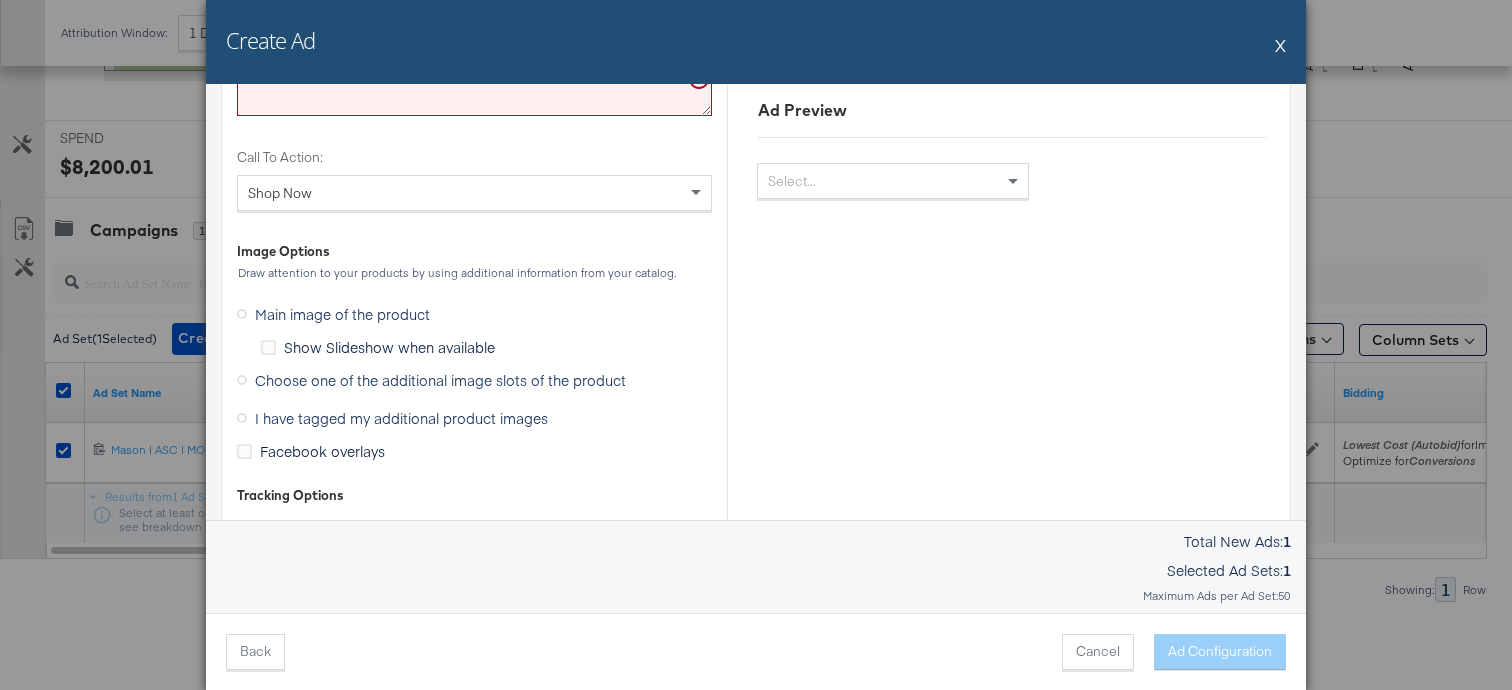 scroll, scrollTop: 1767, scrollLeft: 0, axis: vertical 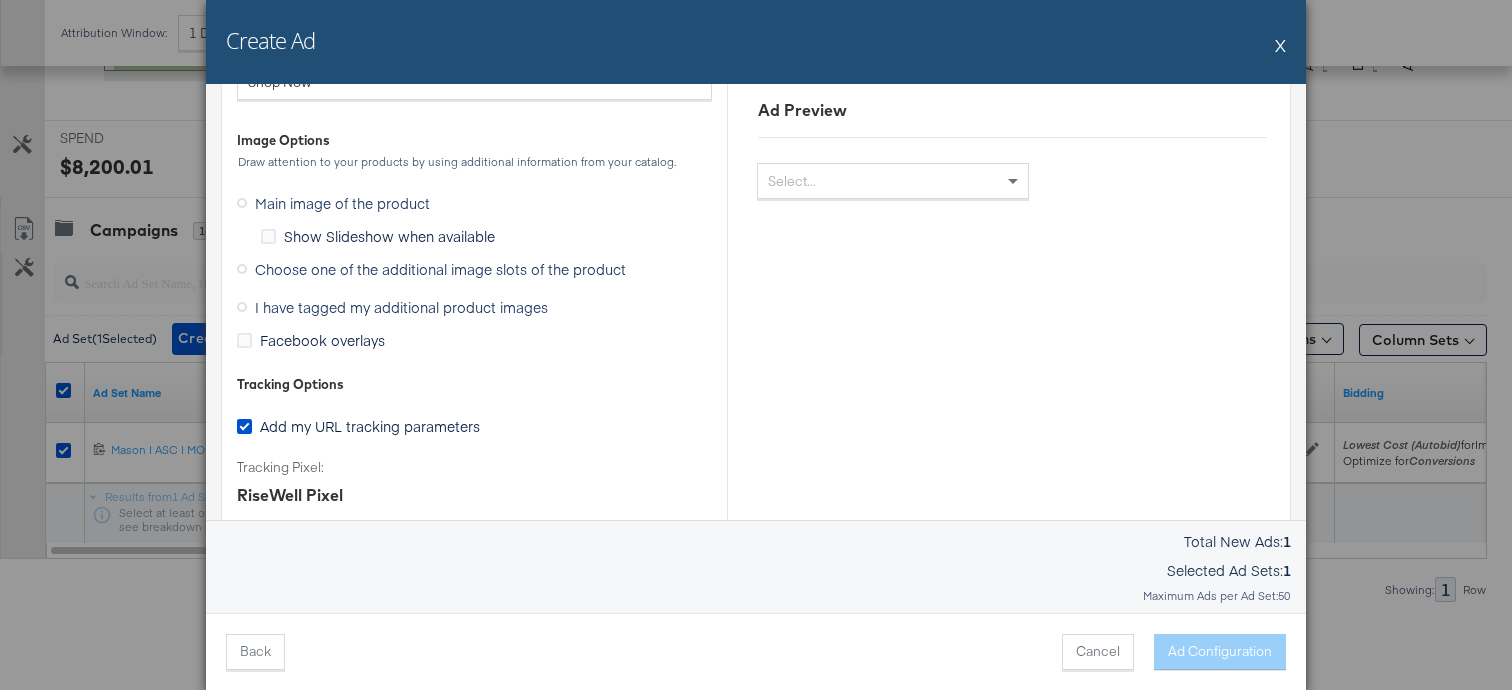 click on "Choose one of the additional image slots of the product" at bounding box center (440, 269) 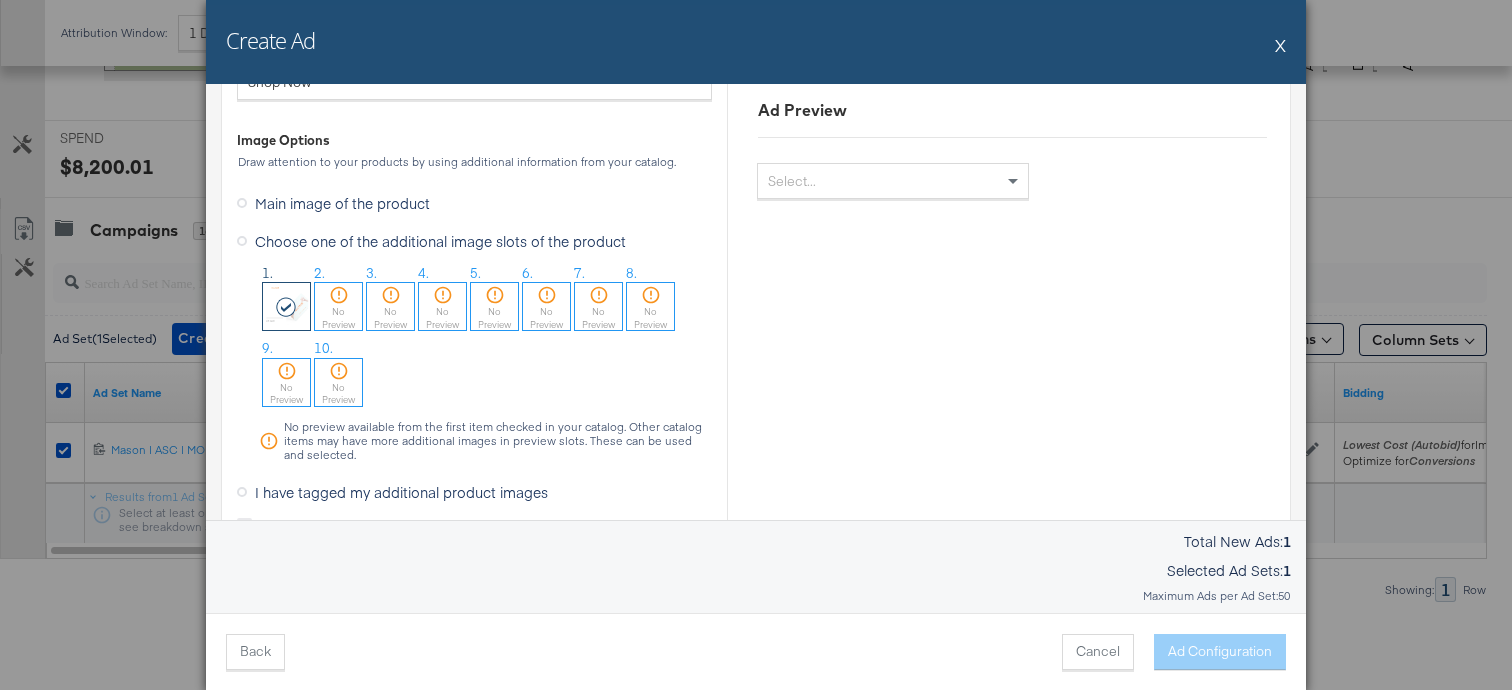 click on "Main image of the product" at bounding box center [342, 203] 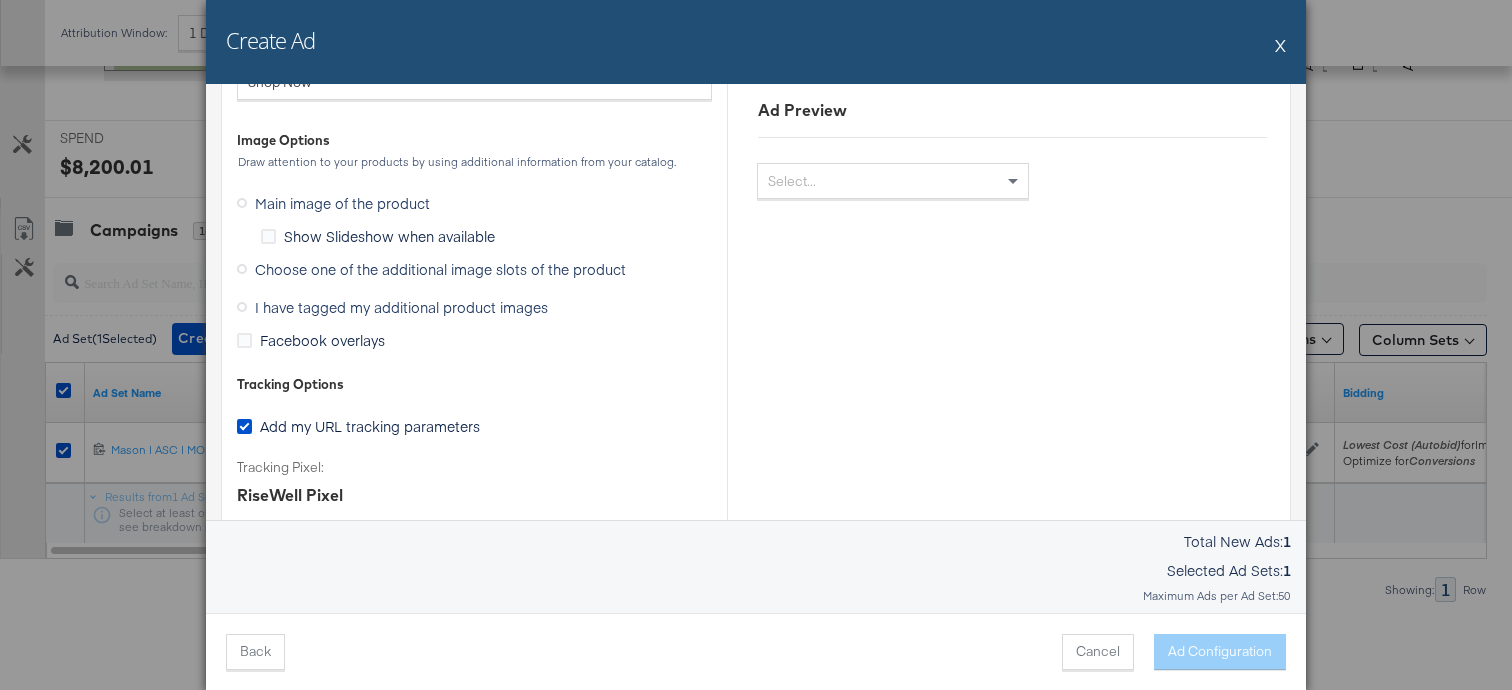 click on "Choose one of the additional image slots of the product" at bounding box center (440, 269) 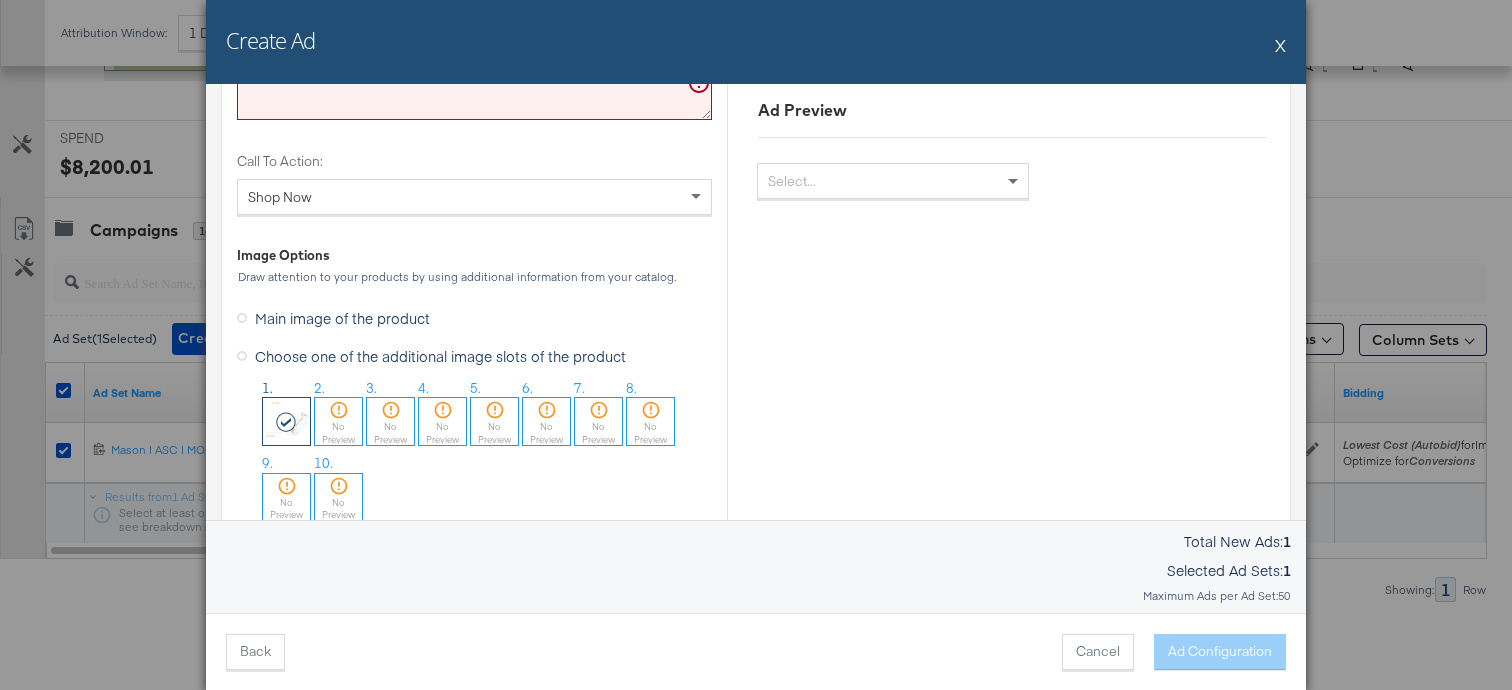 scroll, scrollTop: 1639, scrollLeft: 0, axis: vertical 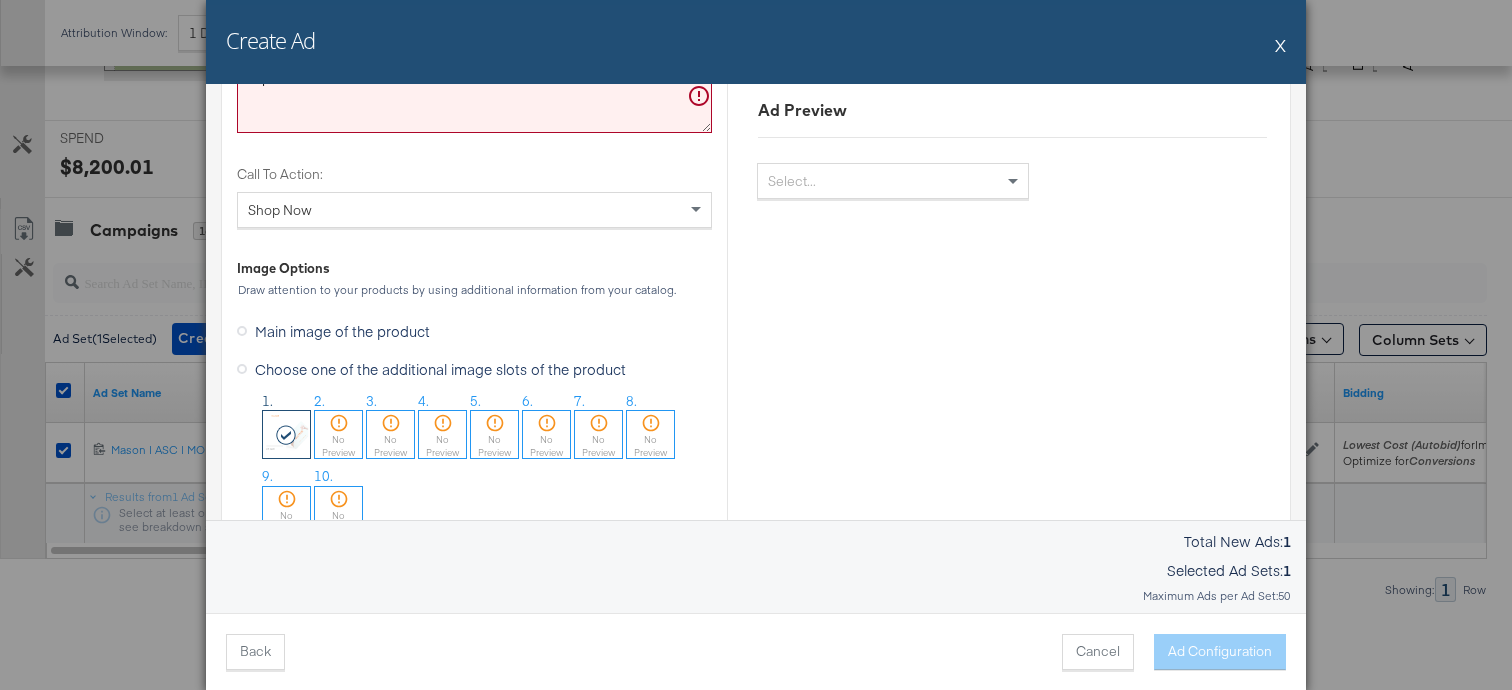 click at bounding box center (286, 434) 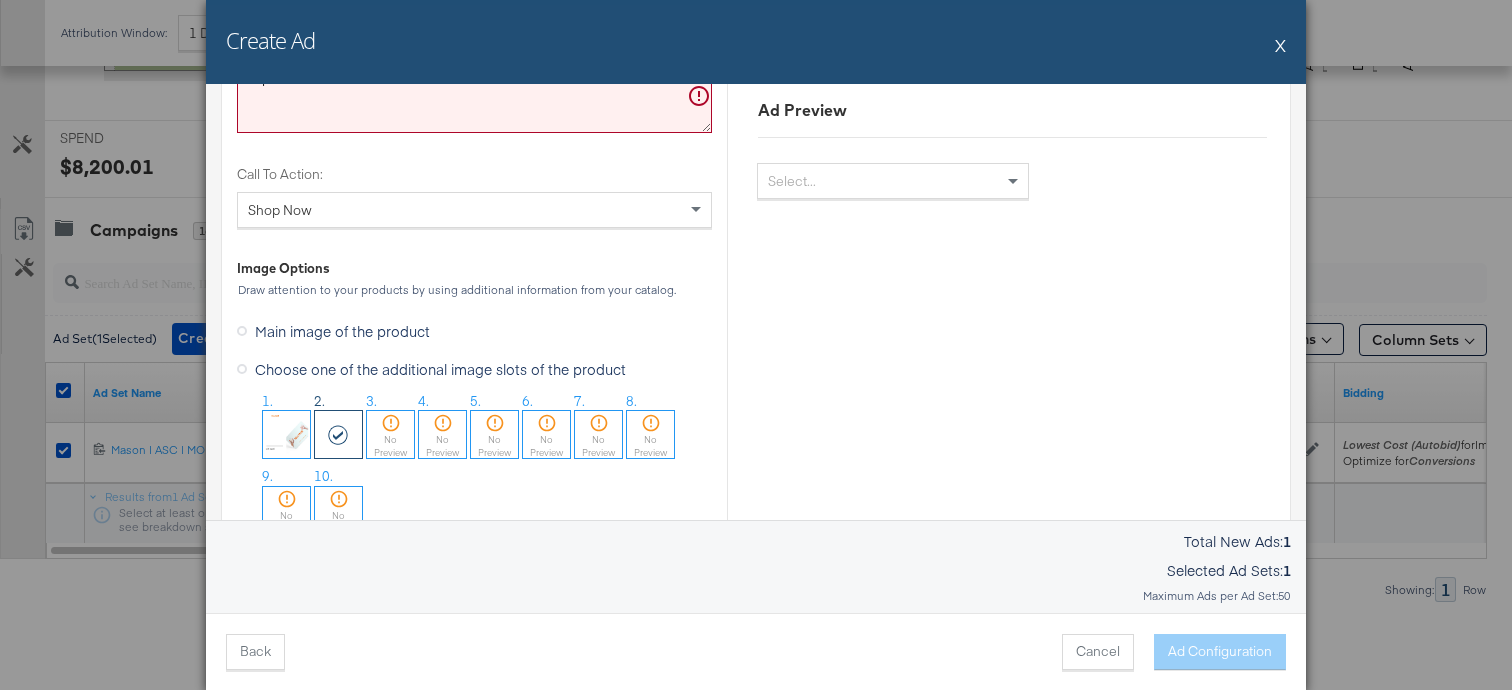 click at bounding box center (286, 434) 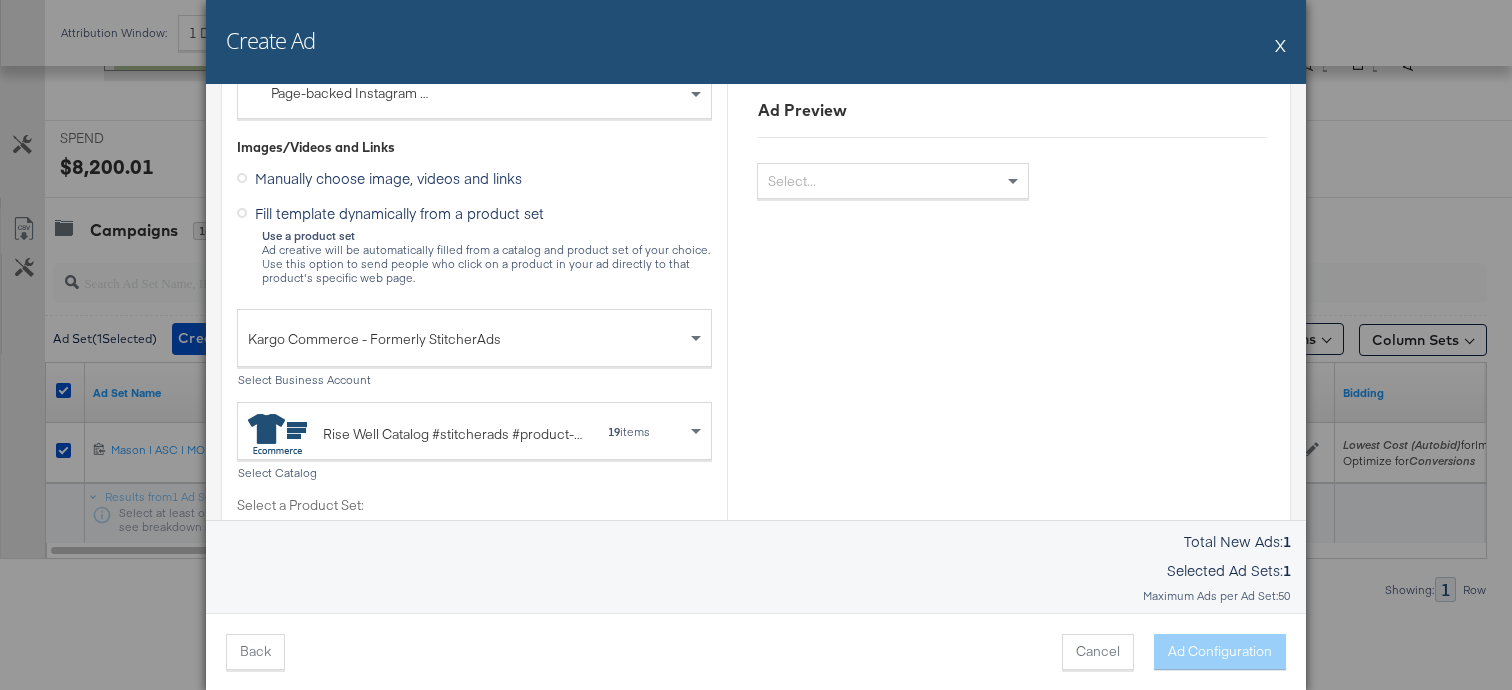 scroll, scrollTop: 0, scrollLeft: 0, axis: both 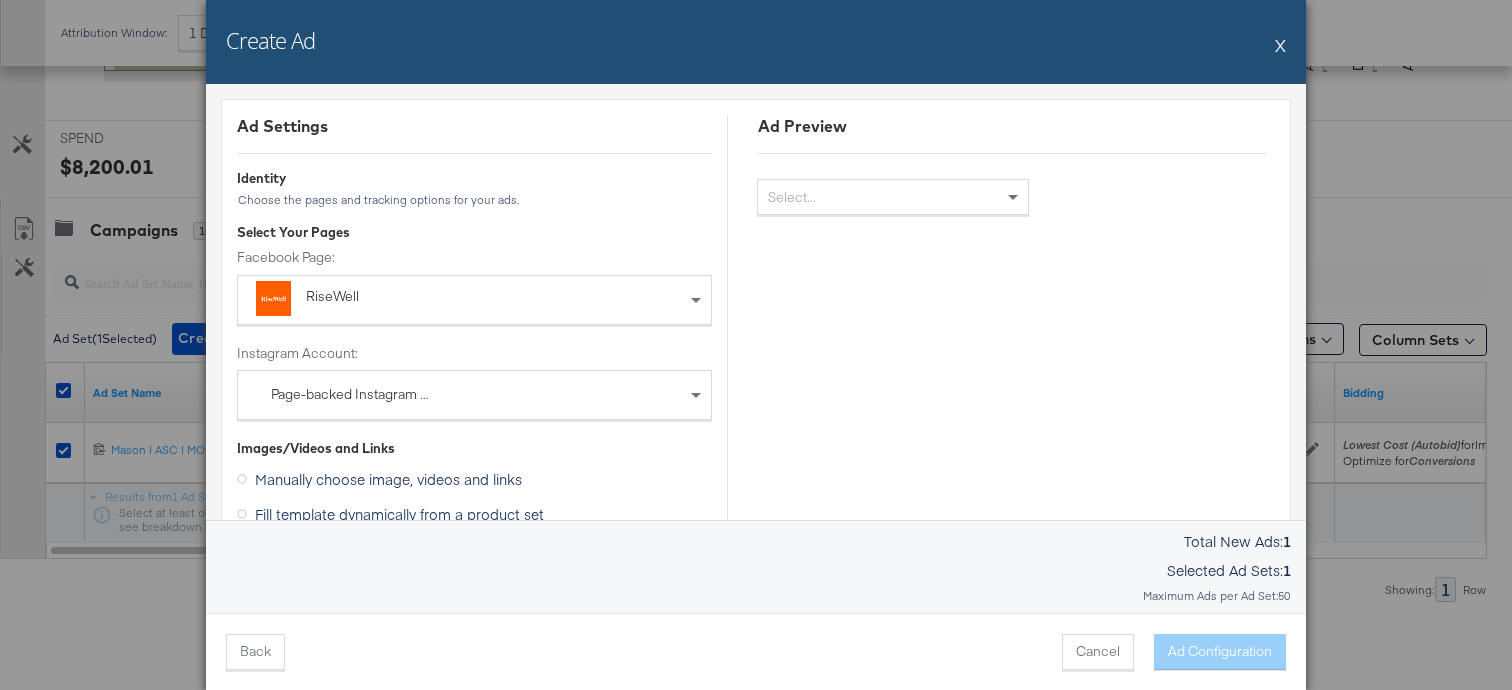 click on "X" at bounding box center (1280, 45) 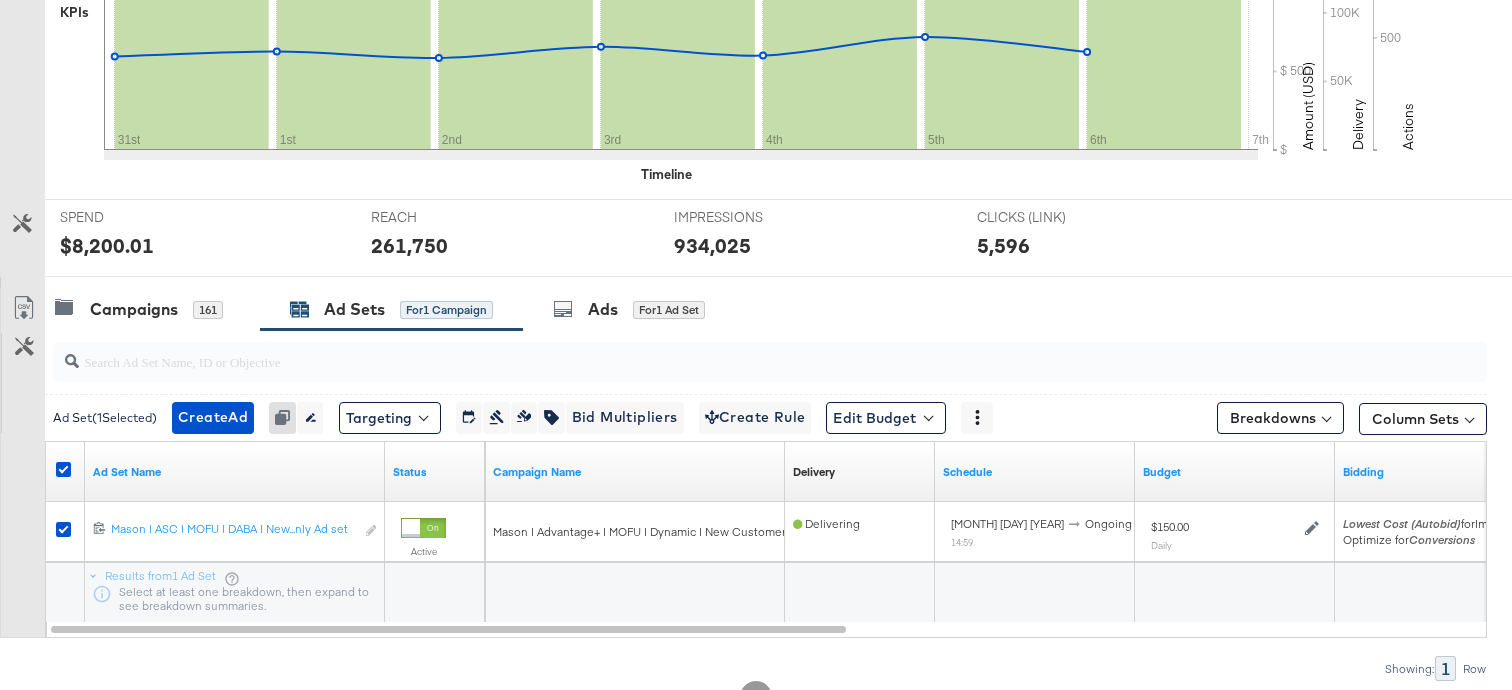 scroll, scrollTop: 707, scrollLeft: 0, axis: vertical 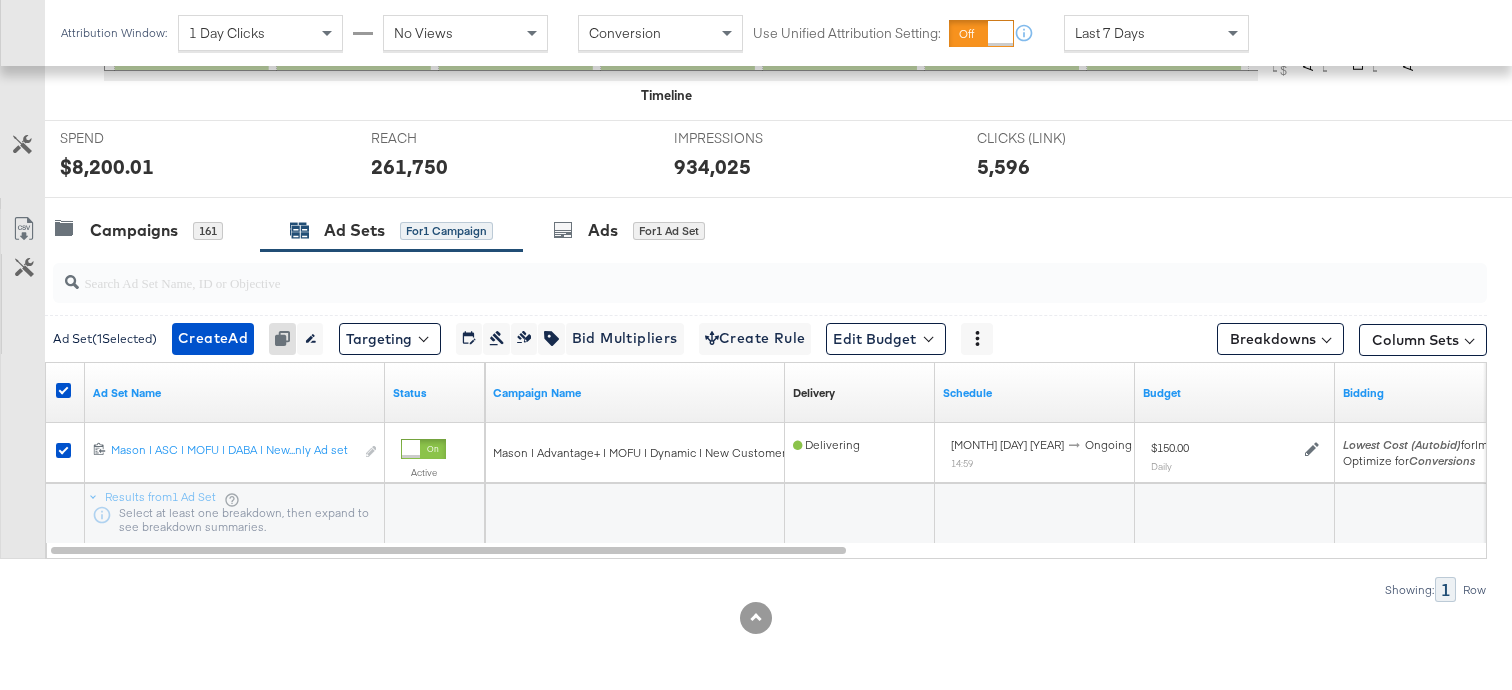 click on "$8,200.01" at bounding box center [200, 166] 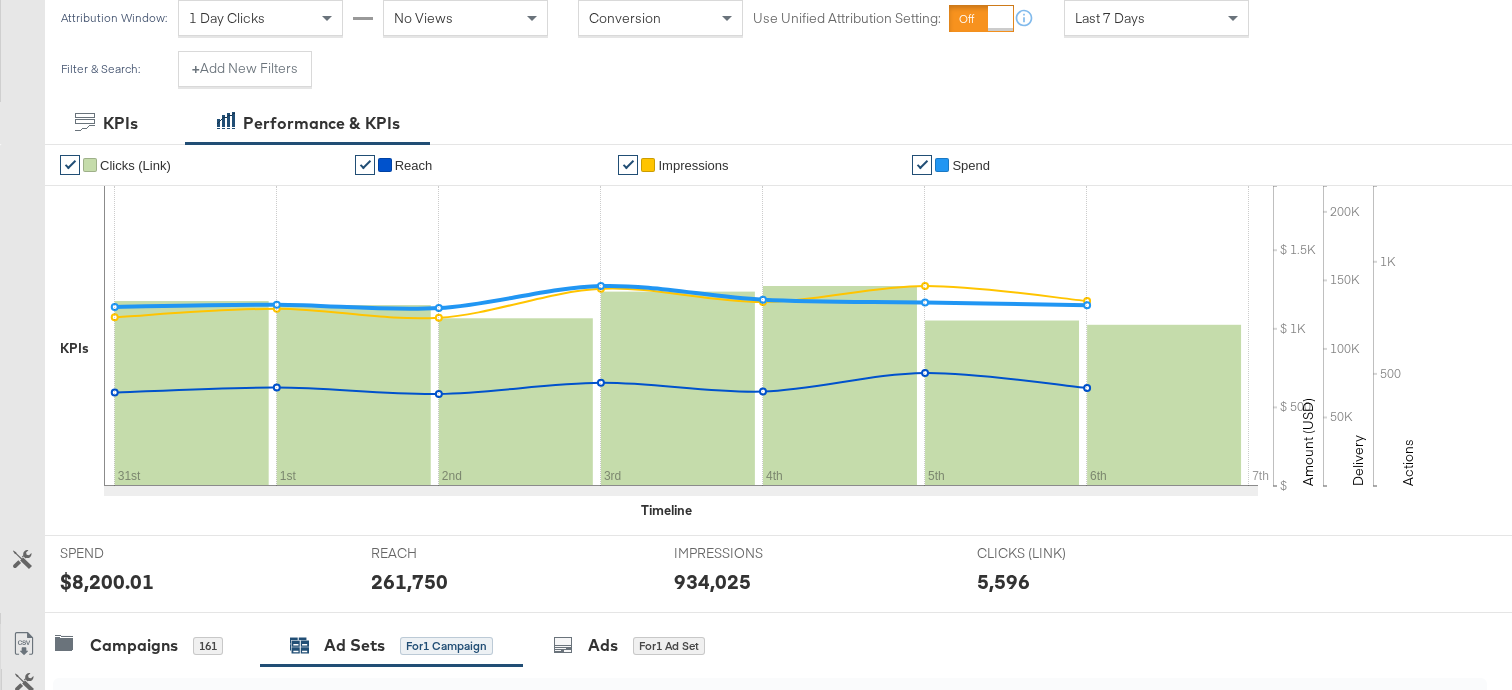 scroll, scrollTop: 0, scrollLeft: 0, axis: both 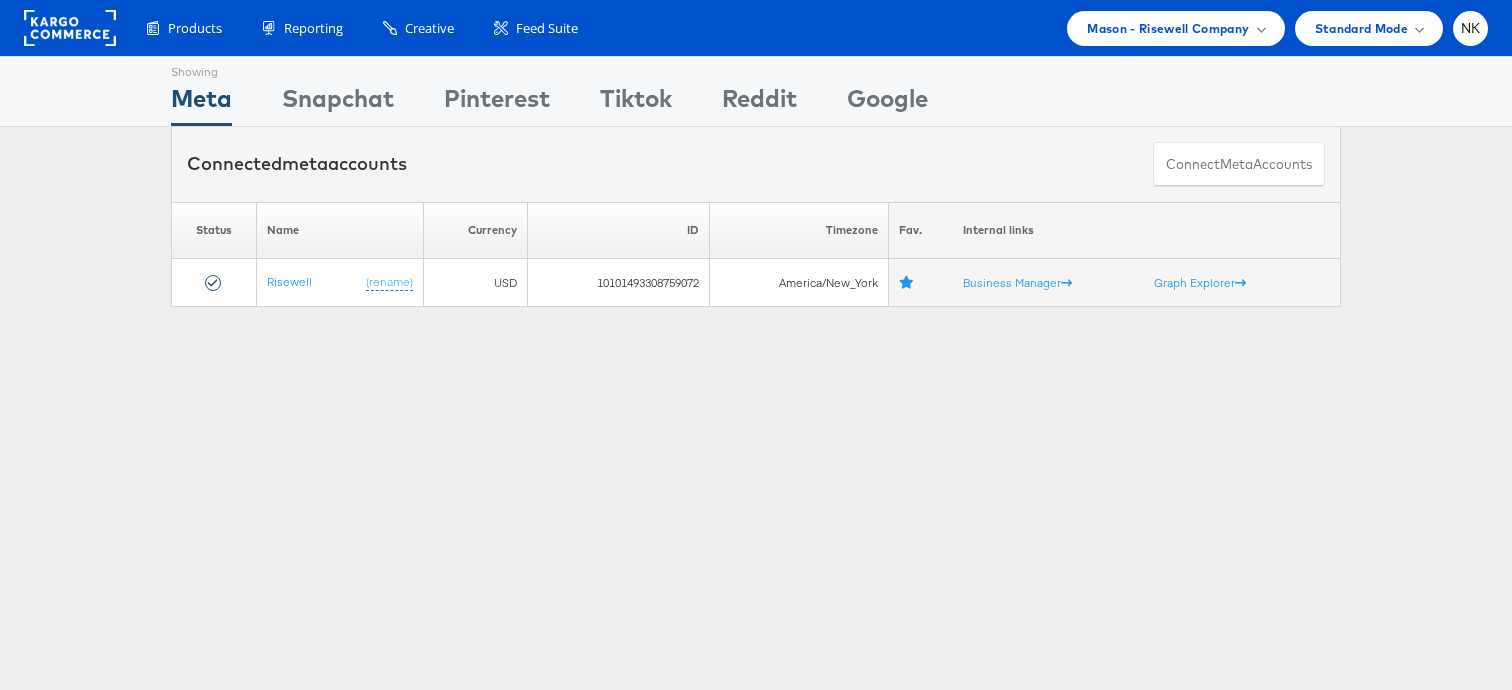 click 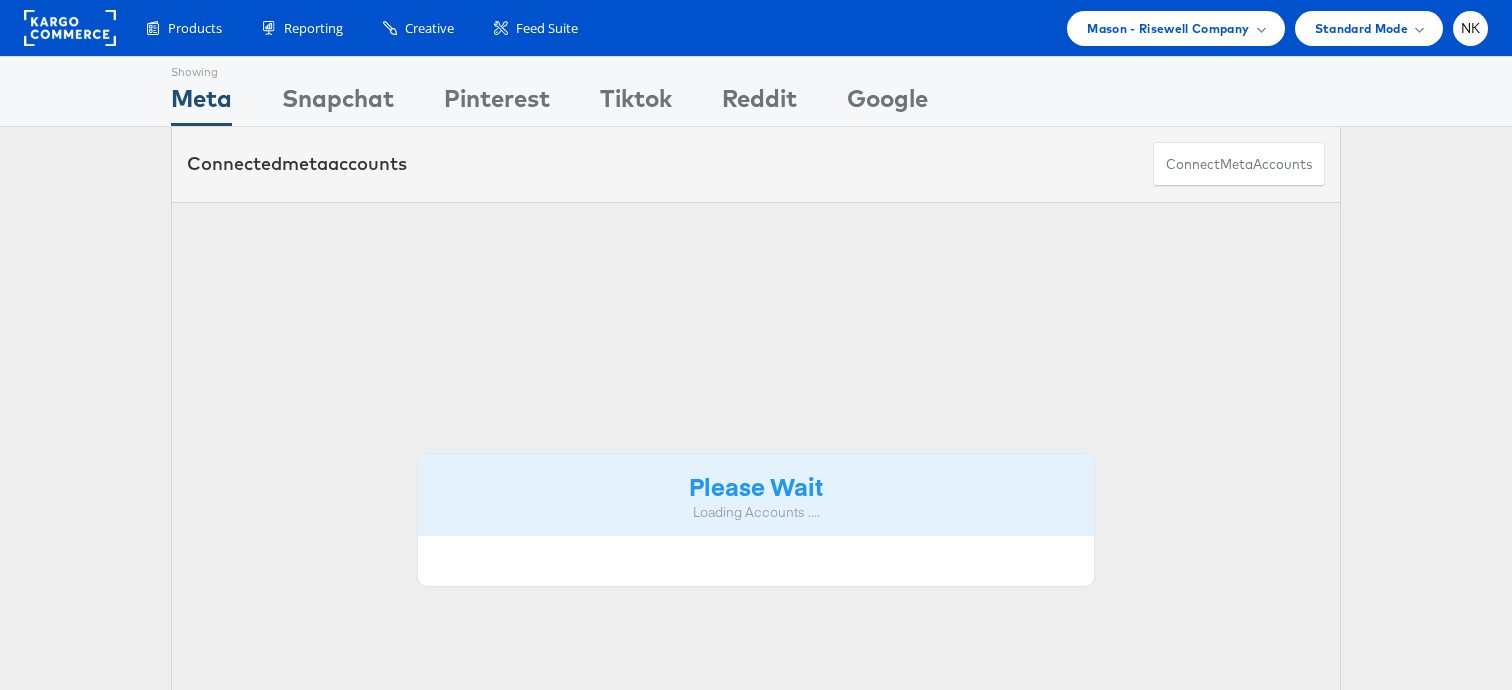 scroll, scrollTop: 0, scrollLeft: 0, axis: both 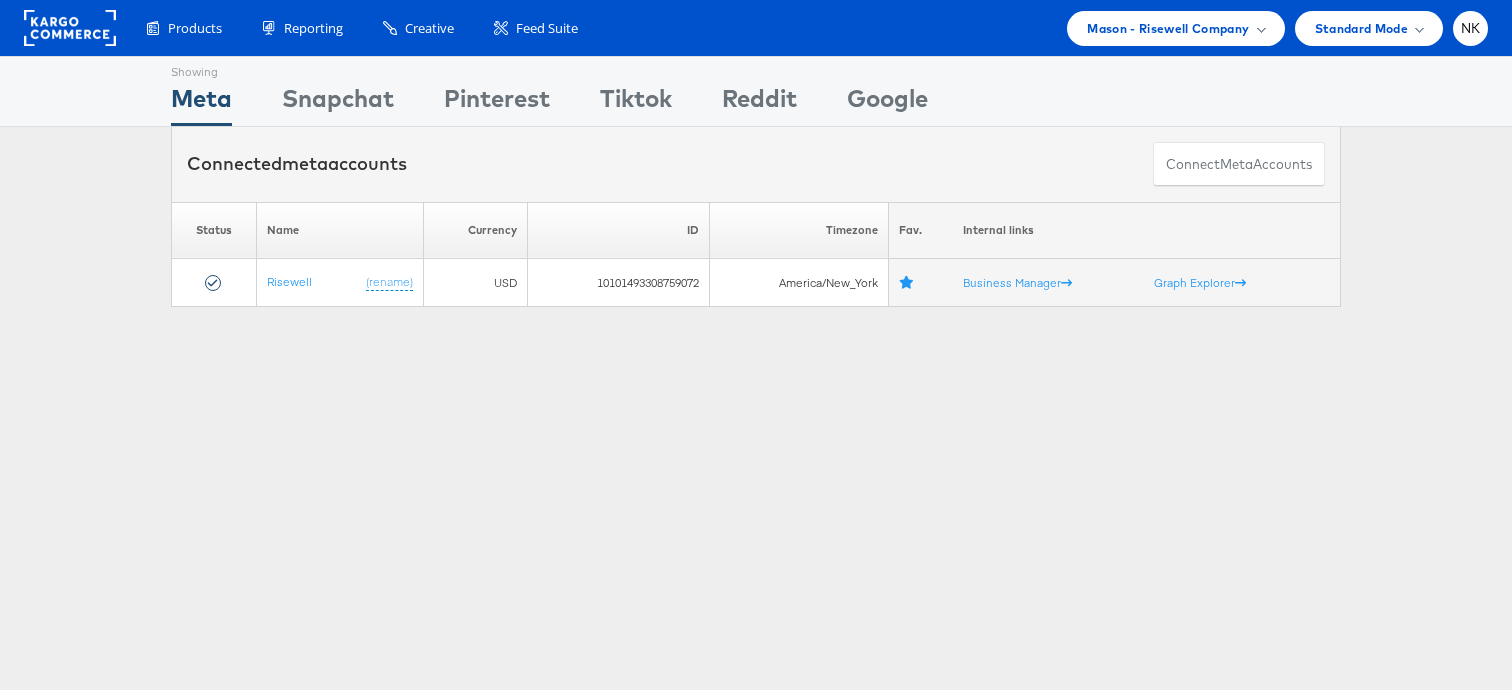 click 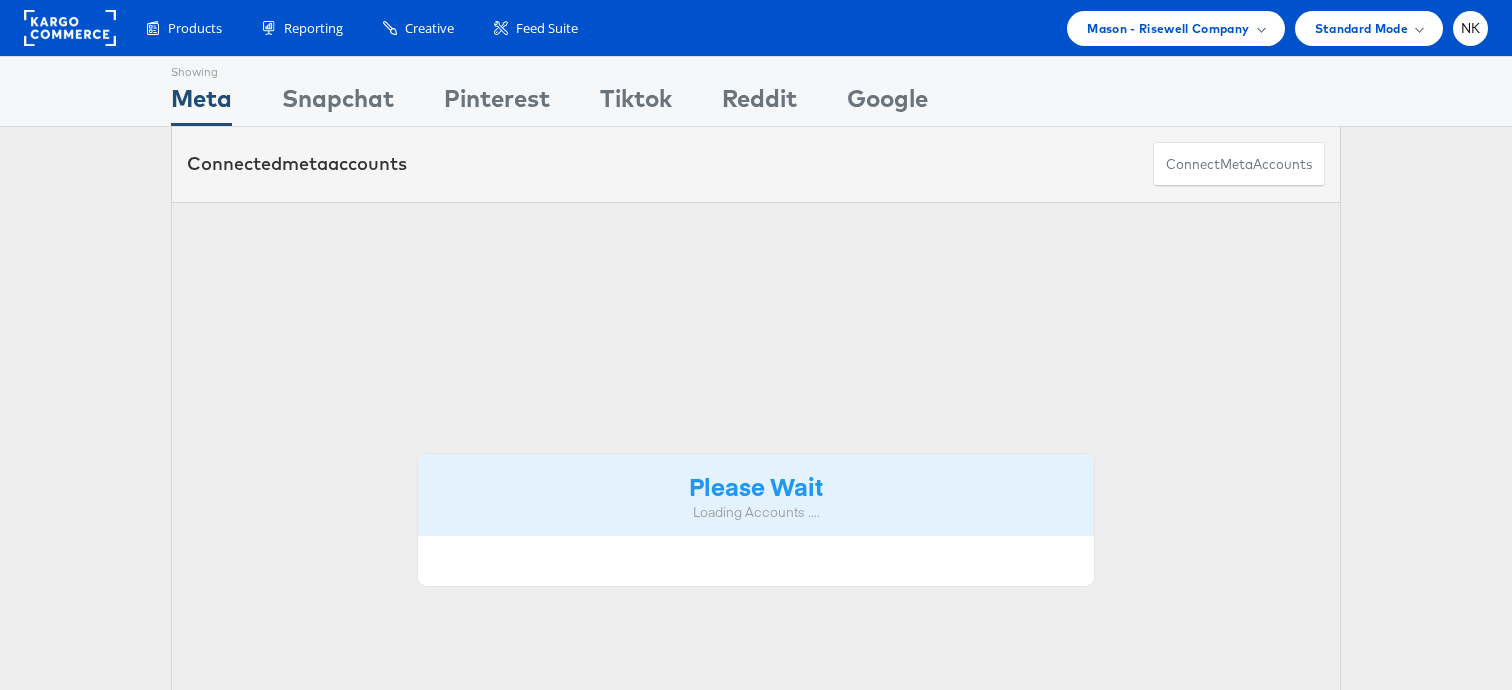 scroll, scrollTop: 0, scrollLeft: 0, axis: both 